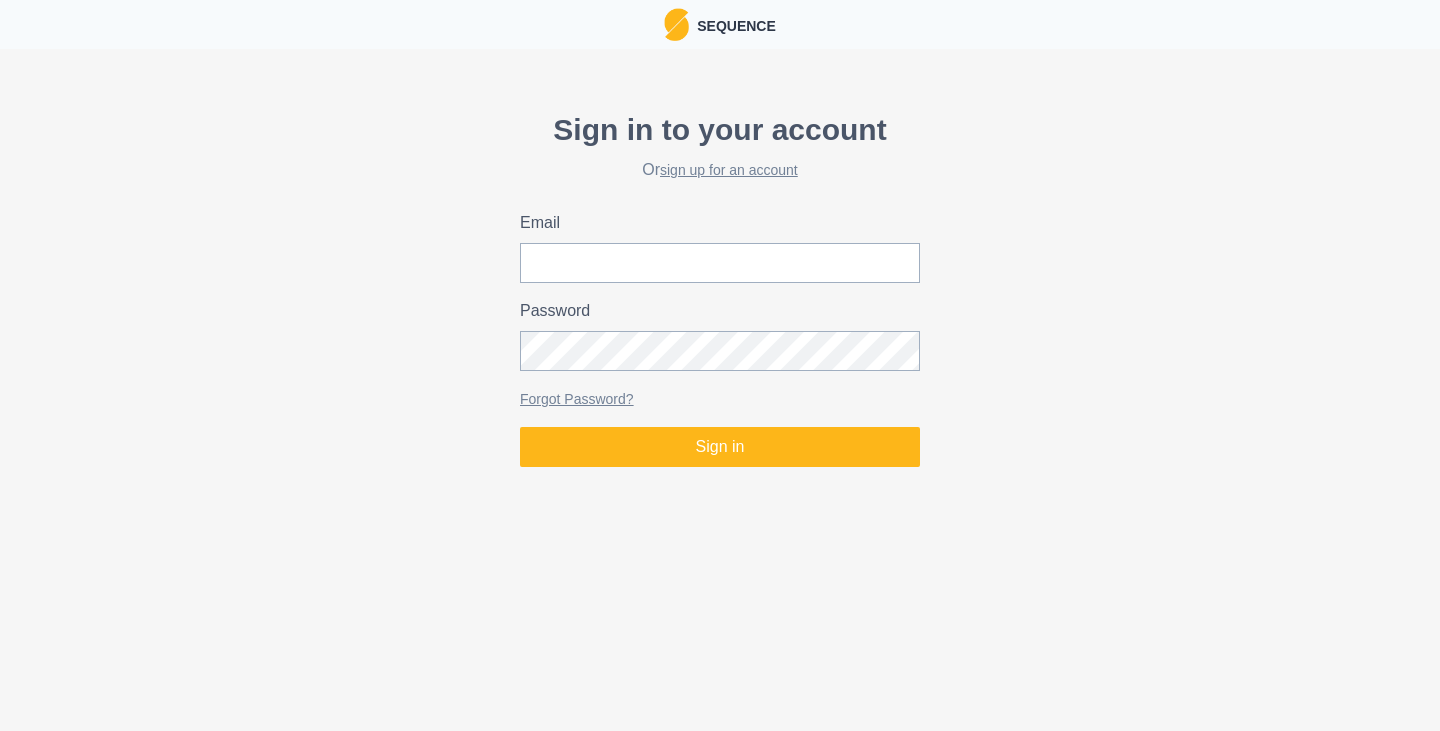 scroll, scrollTop: 0, scrollLeft: 0, axis: both 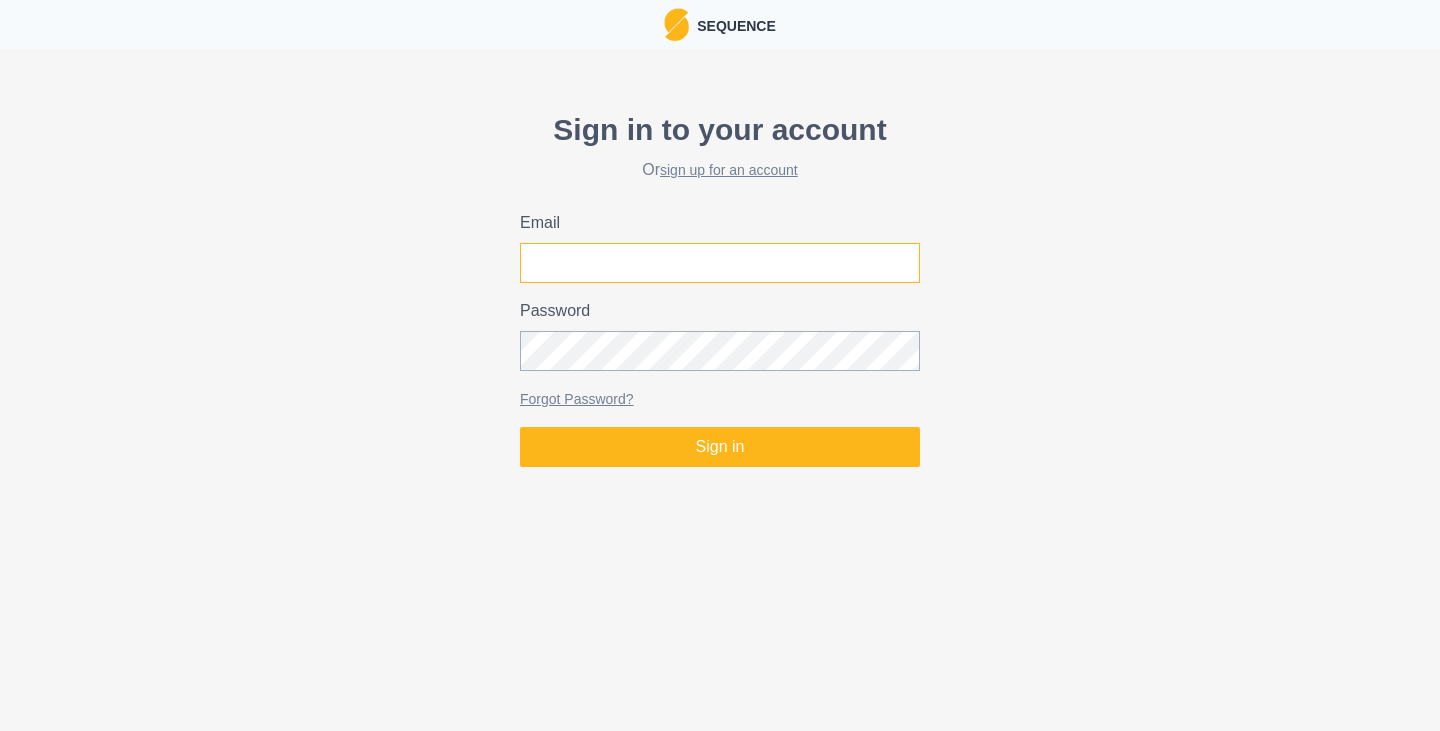 click on "Email" at bounding box center (720, 263) 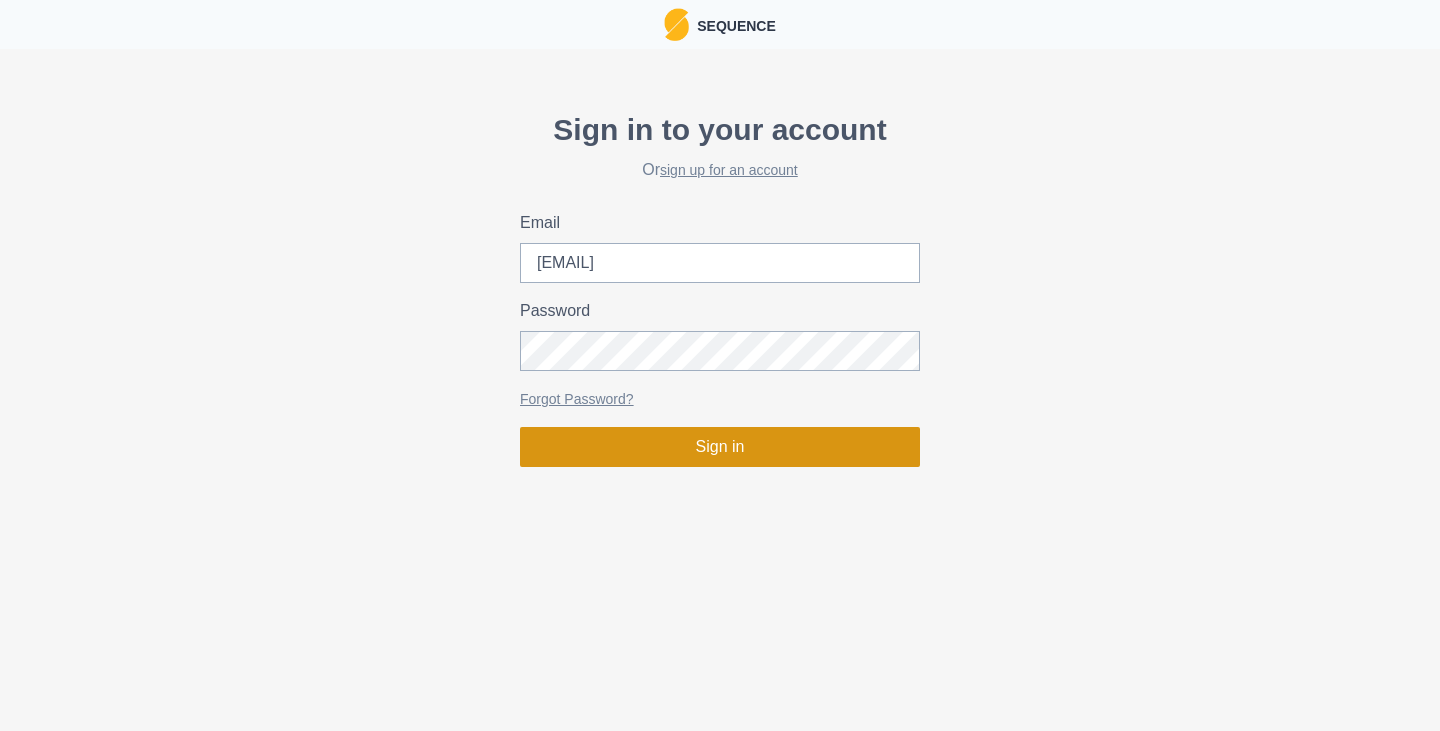 click on "Sign in" at bounding box center (720, 447) 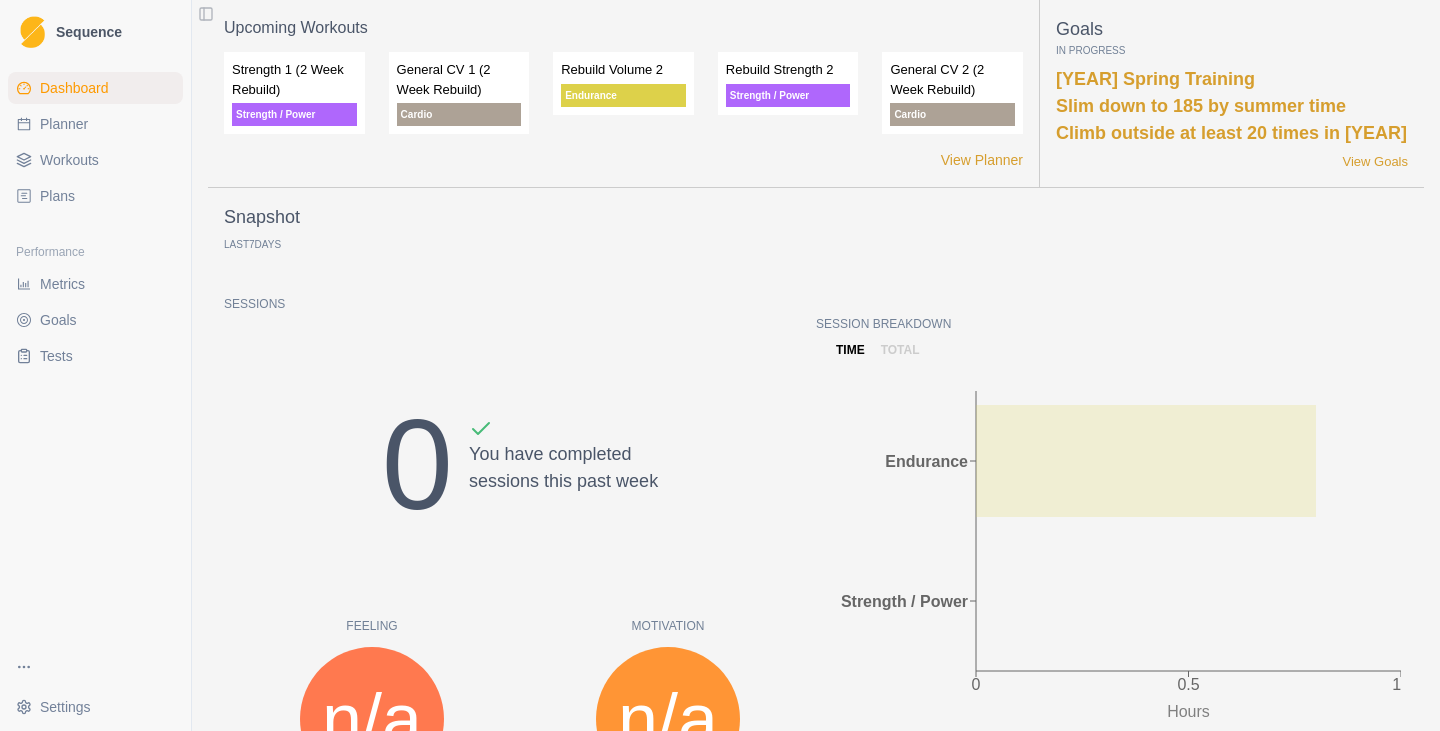 click on "Planner" at bounding box center [95, 124] 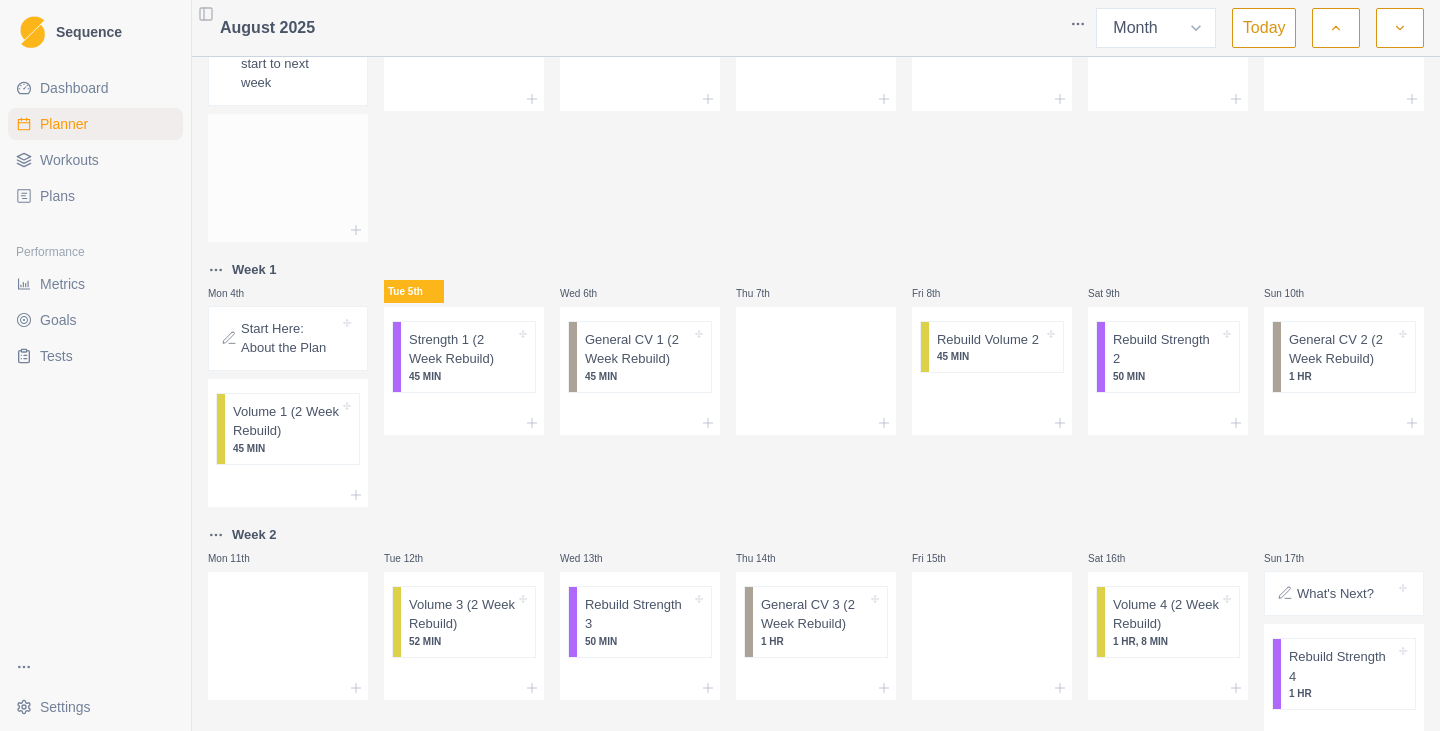 scroll, scrollTop: 133, scrollLeft: 0, axis: vertical 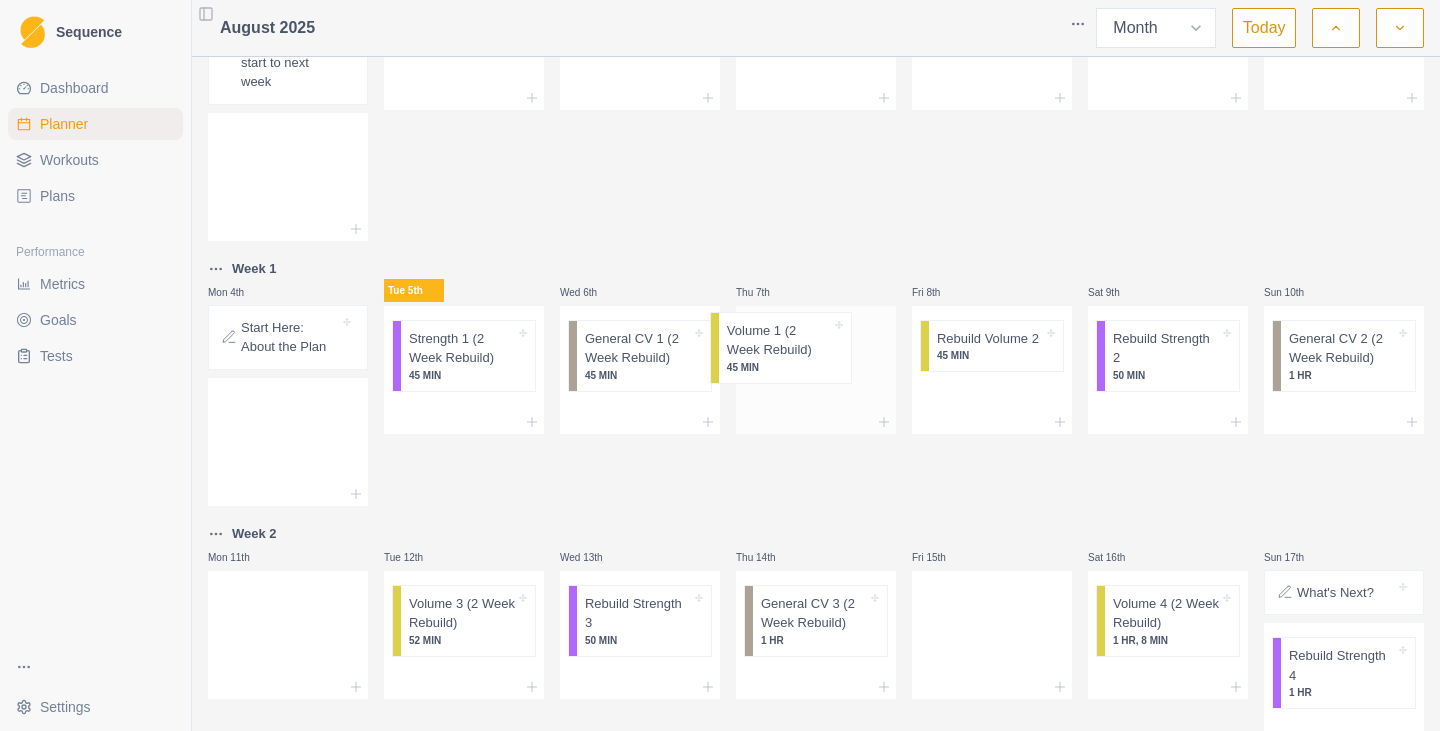 drag, startPoint x: 299, startPoint y: 419, endPoint x: 806, endPoint y: 336, distance: 513.74896 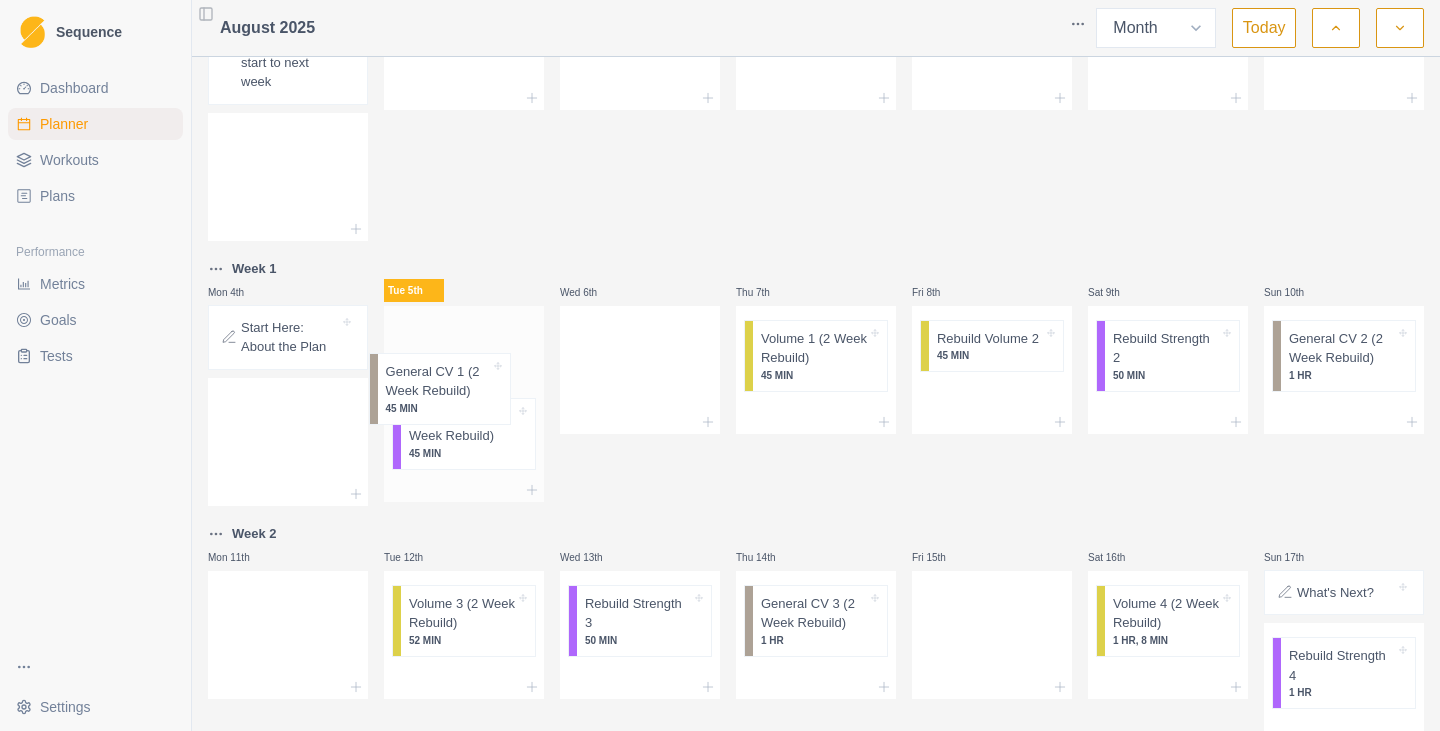 drag, startPoint x: 464, startPoint y: 381, endPoint x: 443, endPoint y: 362, distance: 28.319605 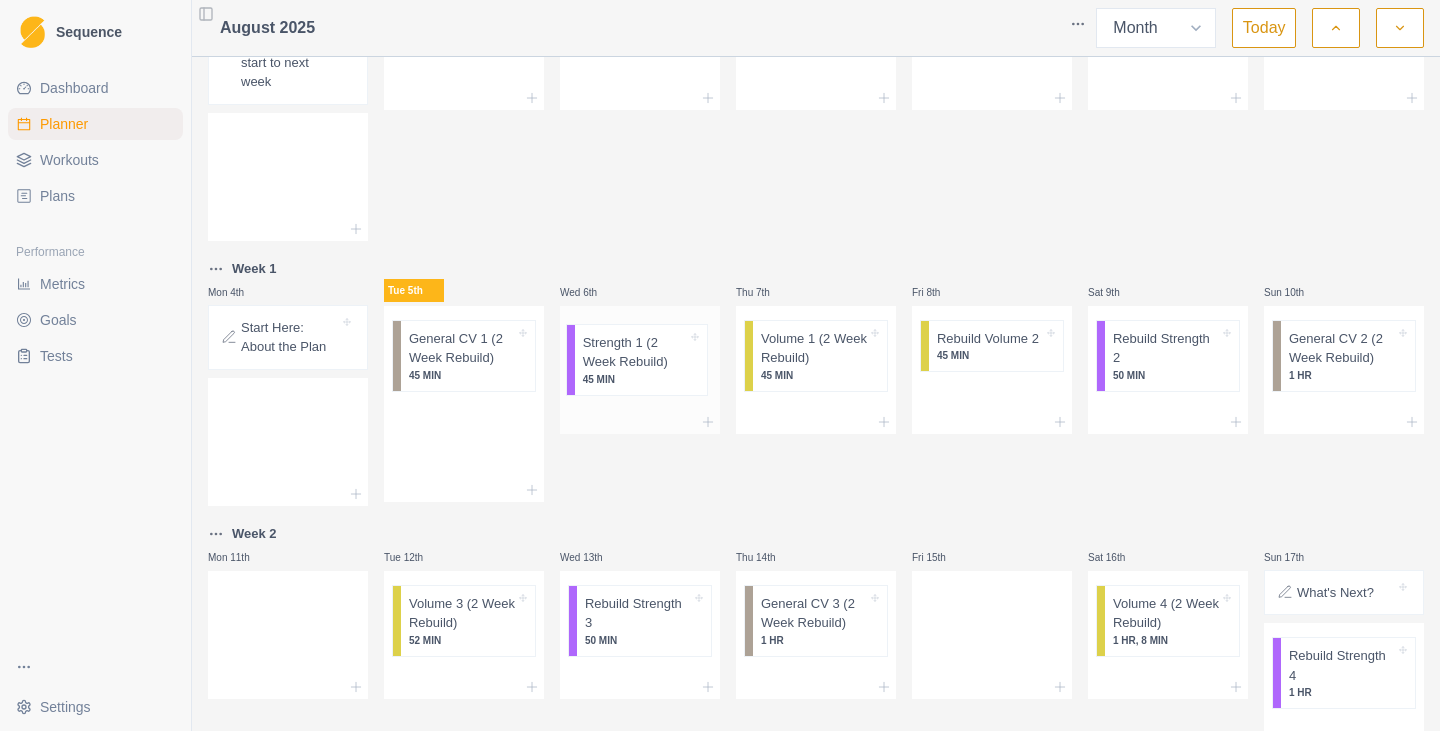 drag, startPoint x: 460, startPoint y: 420, endPoint x: 648, endPoint y: 345, distance: 202.408 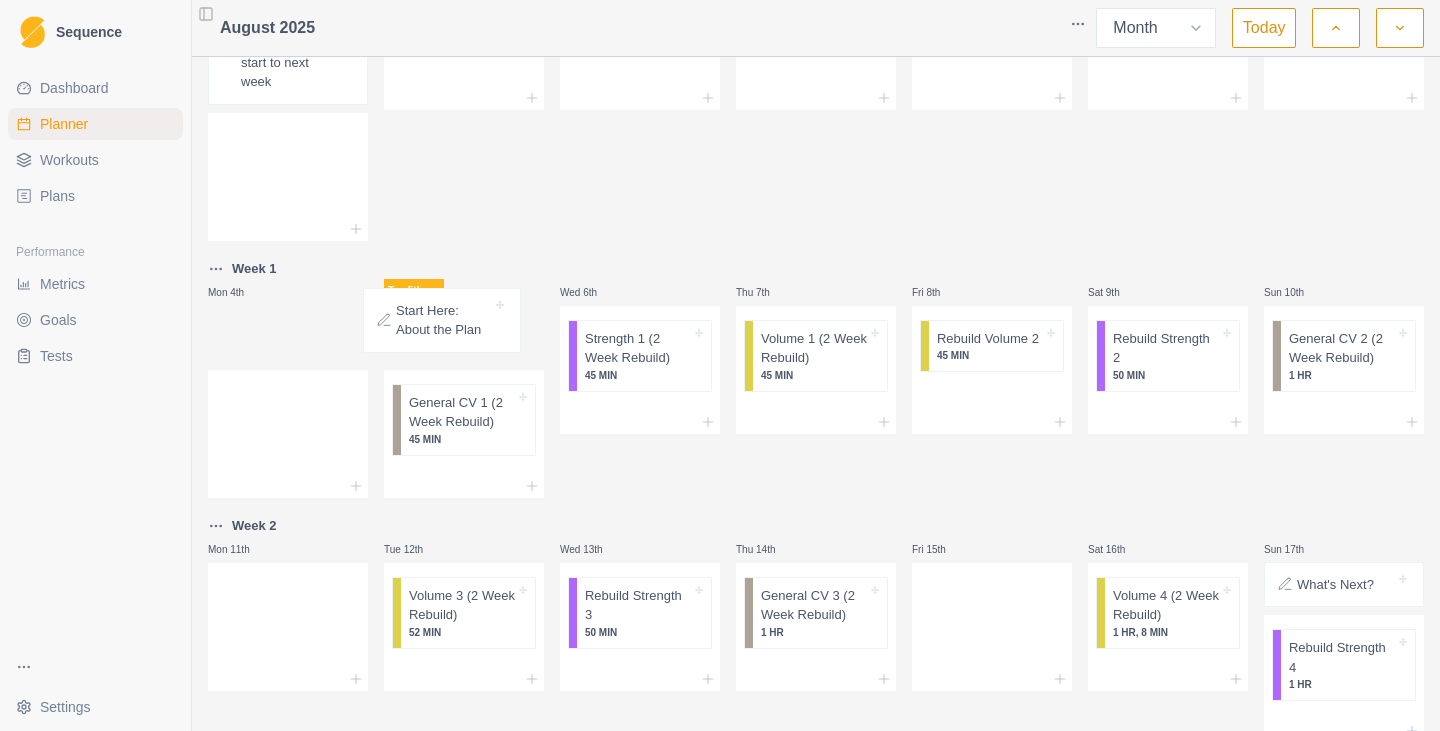 drag, startPoint x: 399, startPoint y: 338, endPoint x: 476, endPoint y: 330, distance: 77.41447 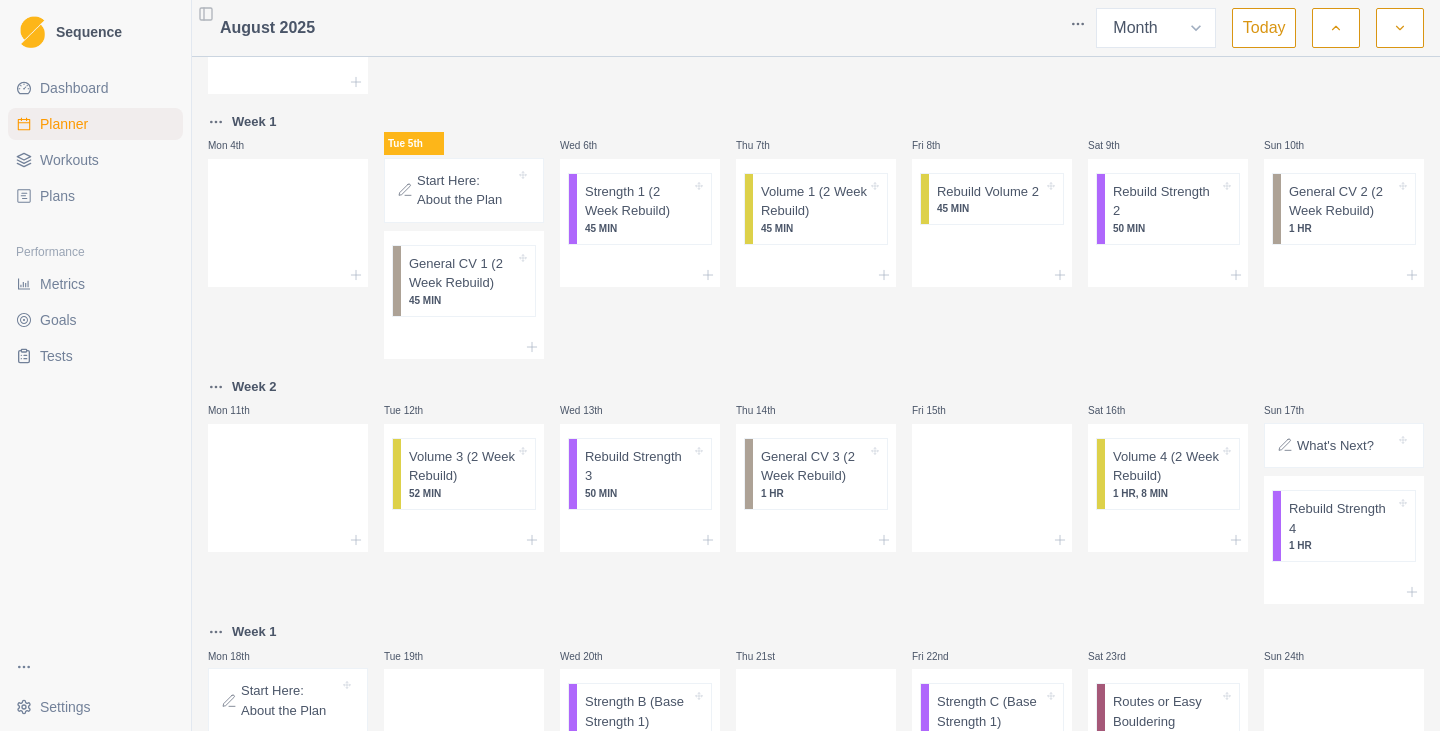 scroll, scrollTop: 296, scrollLeft: 0, axis: vertical 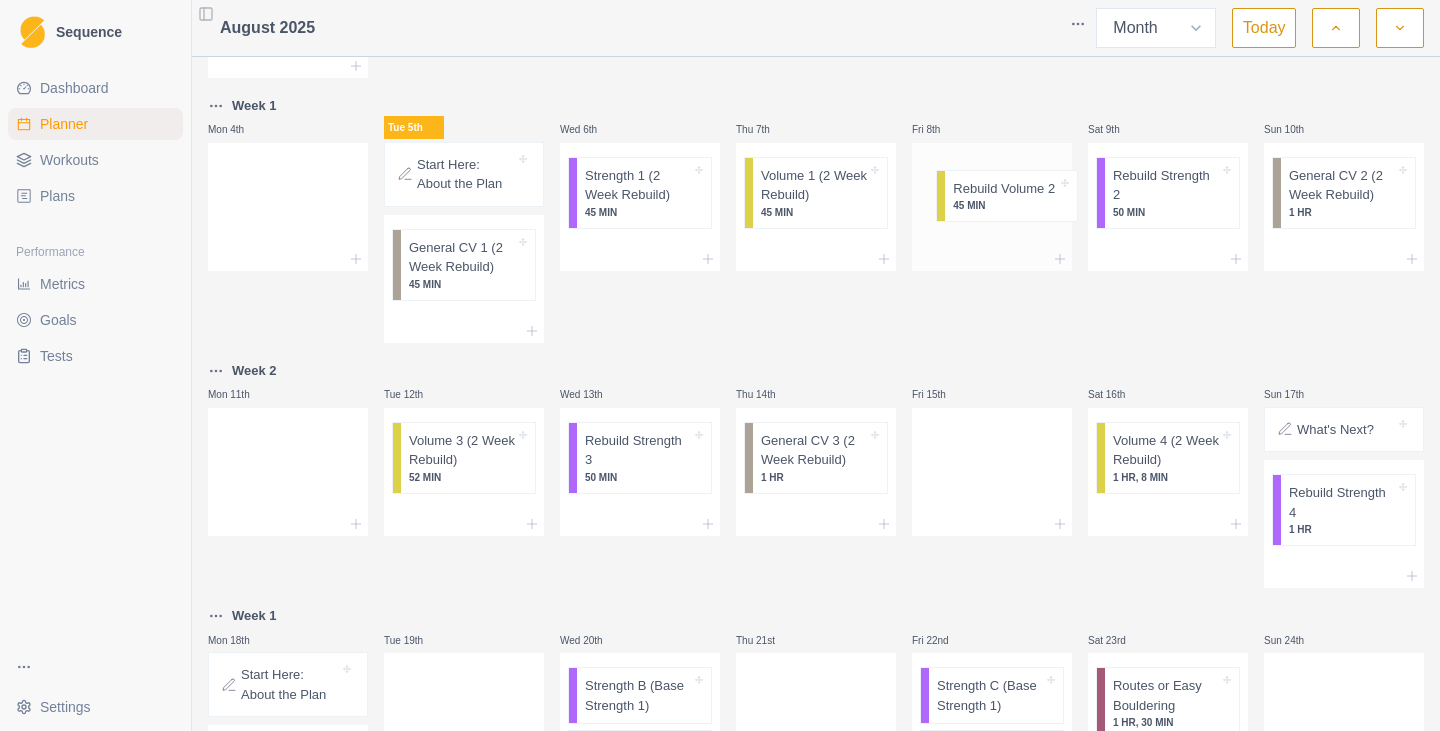drag, startPoint x: 988, startPoint y: 197, endPoint x: 1020, endPoint y: 213, distance: 35.77709 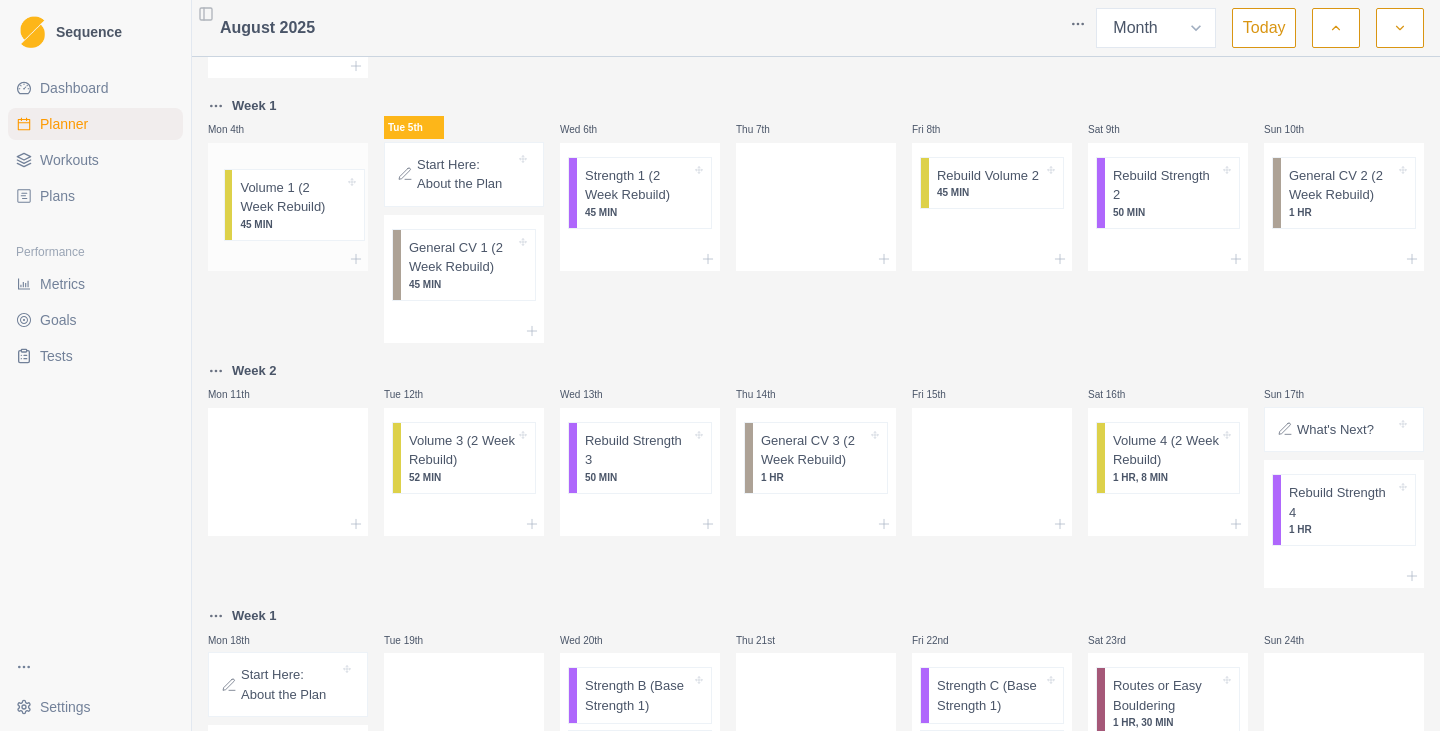 drag, startPoint x: 827, startPoint y: 199, endPoint x: 305, endPoint y: 216, distance: 522.27673 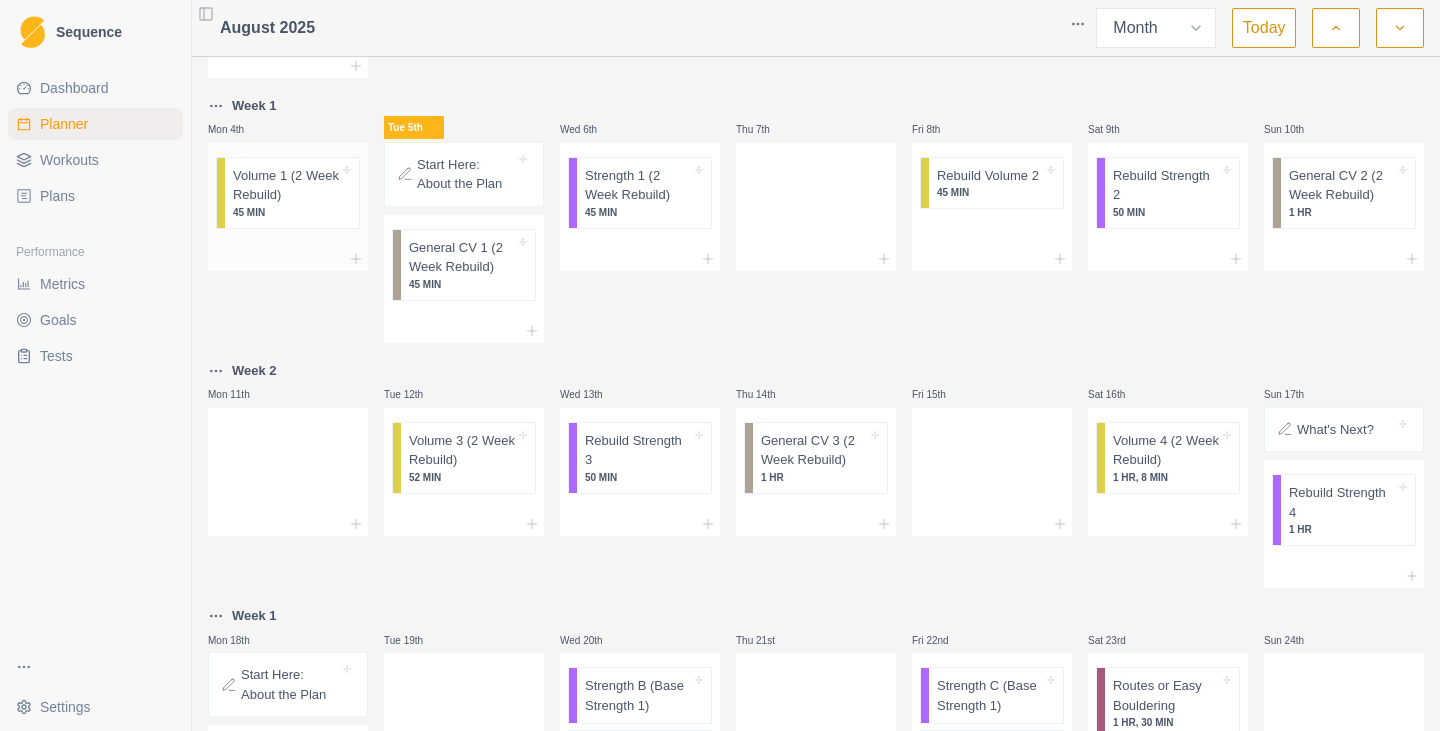 click on "Volume 1 (2 Week Rebuild)" at bounding box center (286, 185) 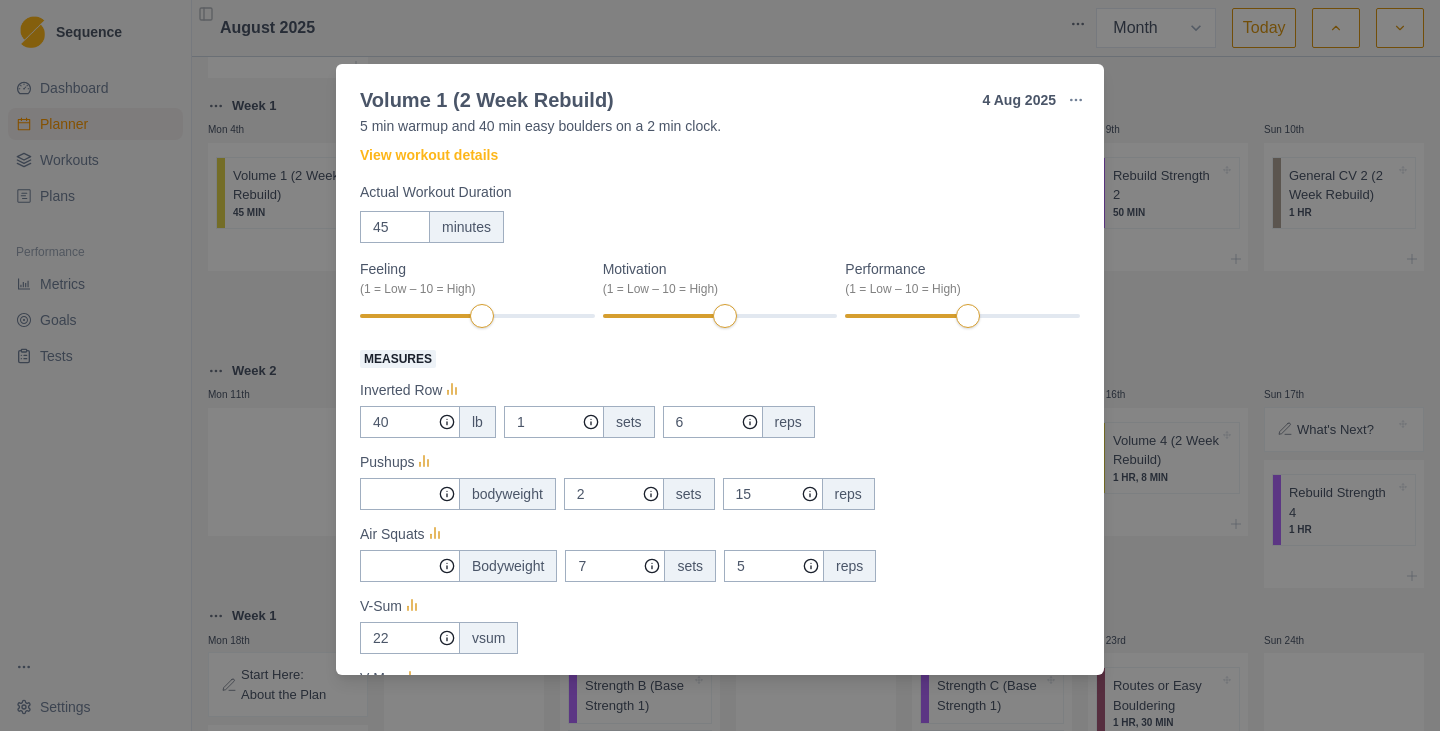 scroll, scrollTop: 47, scrollLeft: 0, axis: vertical 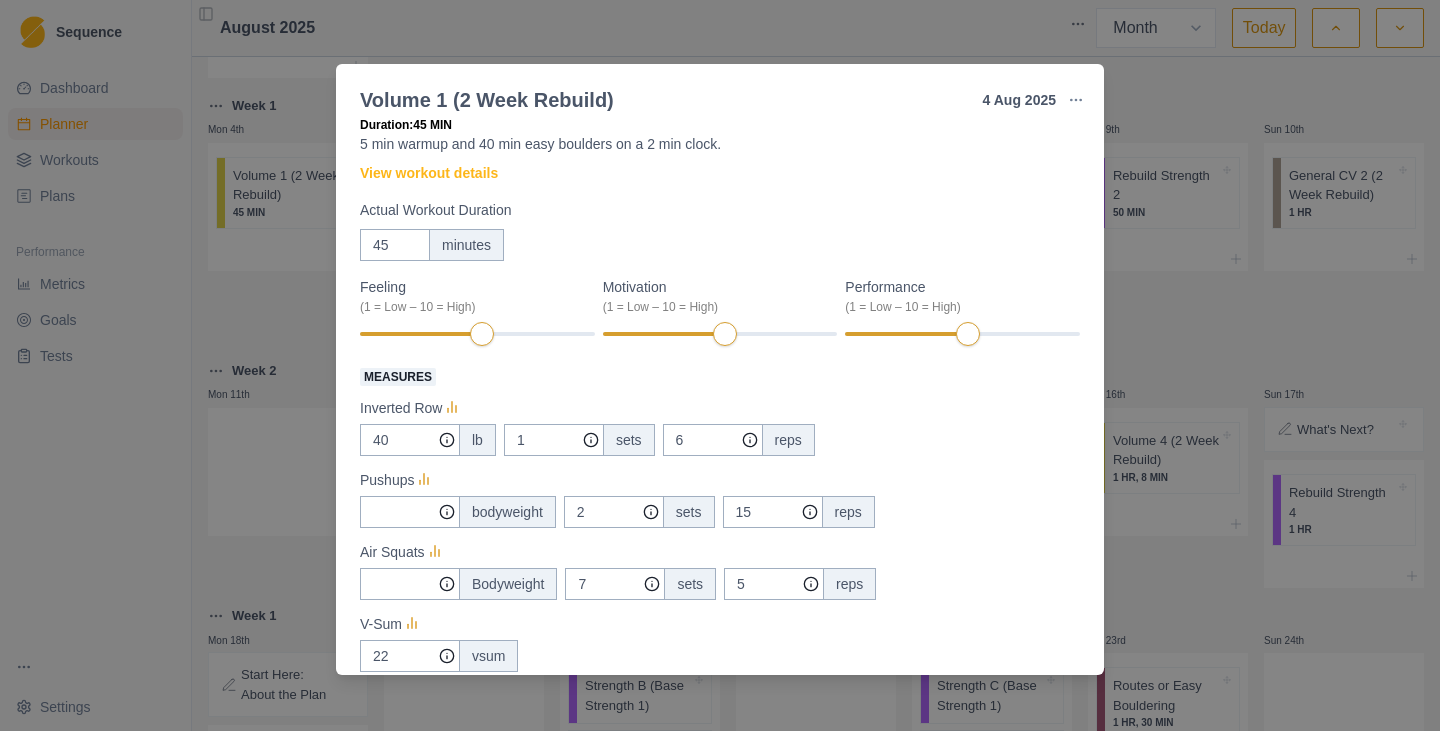 click on "Volume 1 (2 Week Rebuild) 4 Aug 2025 Link To Goal View Workout Metrics Edit Original Workout Reschedule Workout Remove From Schedule Endurance Duration:  45 MIN 5 min warmup and 40 min easy boulders on a 2 min clock. View workout details Actual Workout Duration 45 minutes Feeling (1 = Low – 10 = High) Motivation (1 = Low – 10 = High) Performance (1 = Low – 10 = High) Measures Inverted Row 40 lb 1 sets 6 reps Pushups bodyweight 2 sets 15 reps Air Squats Bodyweight 7 sets 5 reps V-Sum 22 vsum V-Max 5 vmax Training Notes View previous training notes Mark as Incomplete Complete Workout" at bounding box center [720, 365] 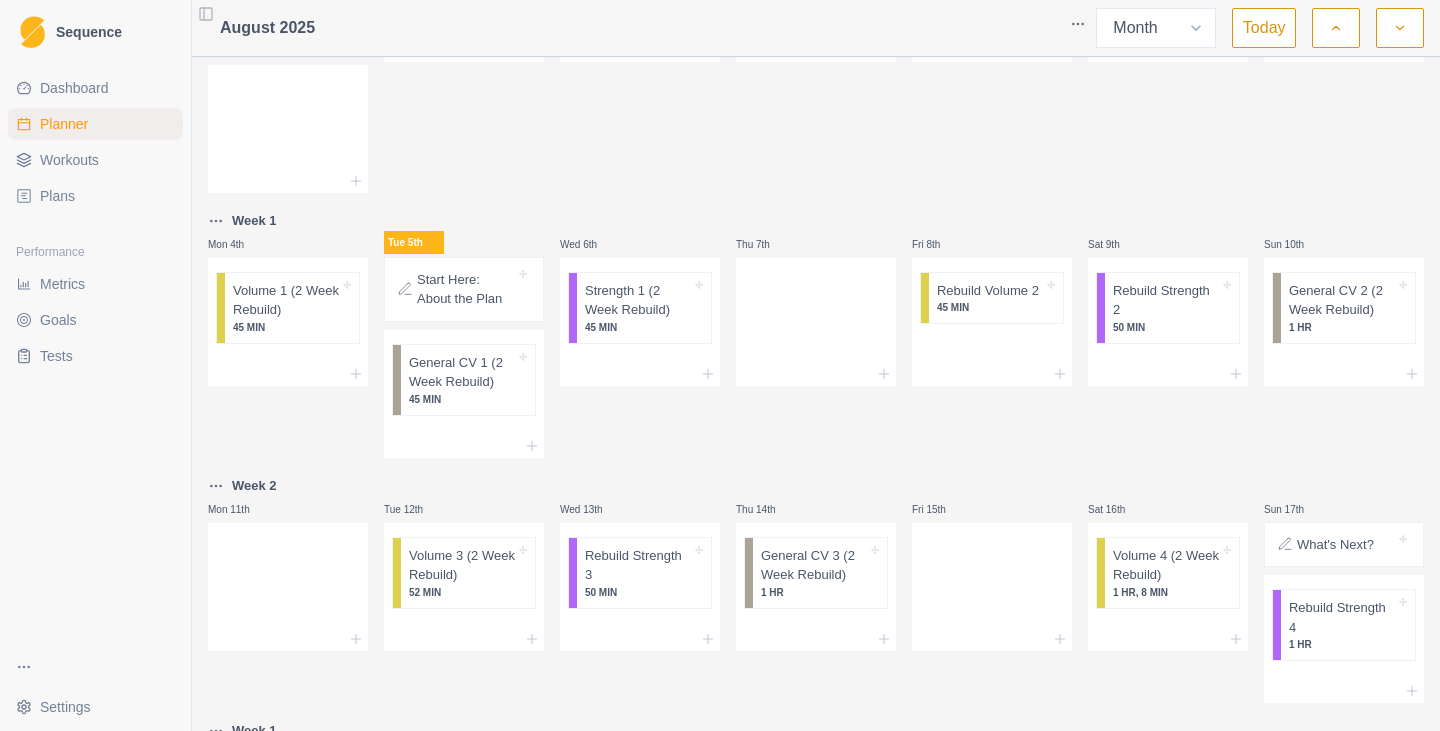 scroll, scrollTop: 174, scrollLeft: 0, axis: vertical 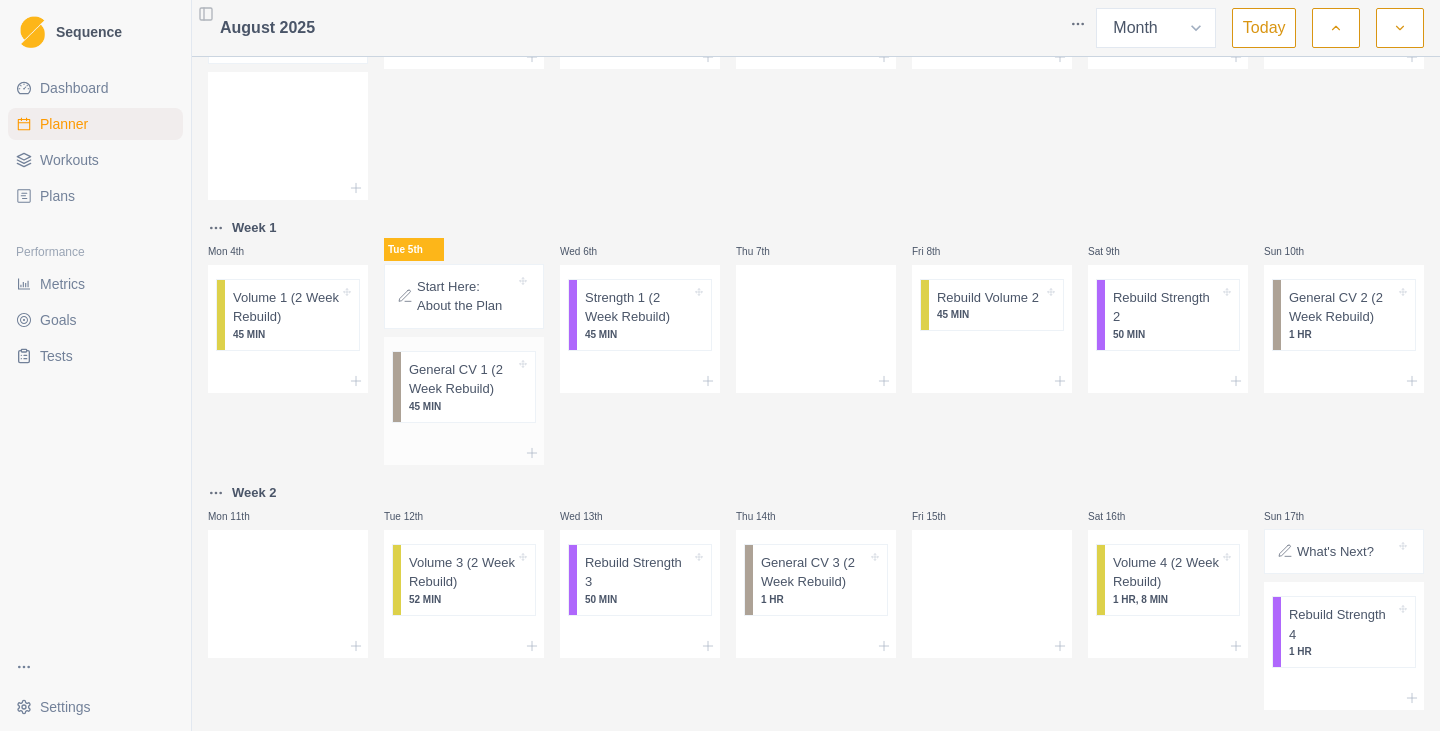 click on "General CV 1 (2 Week Rebuild)" at bounding box center [462, 379] 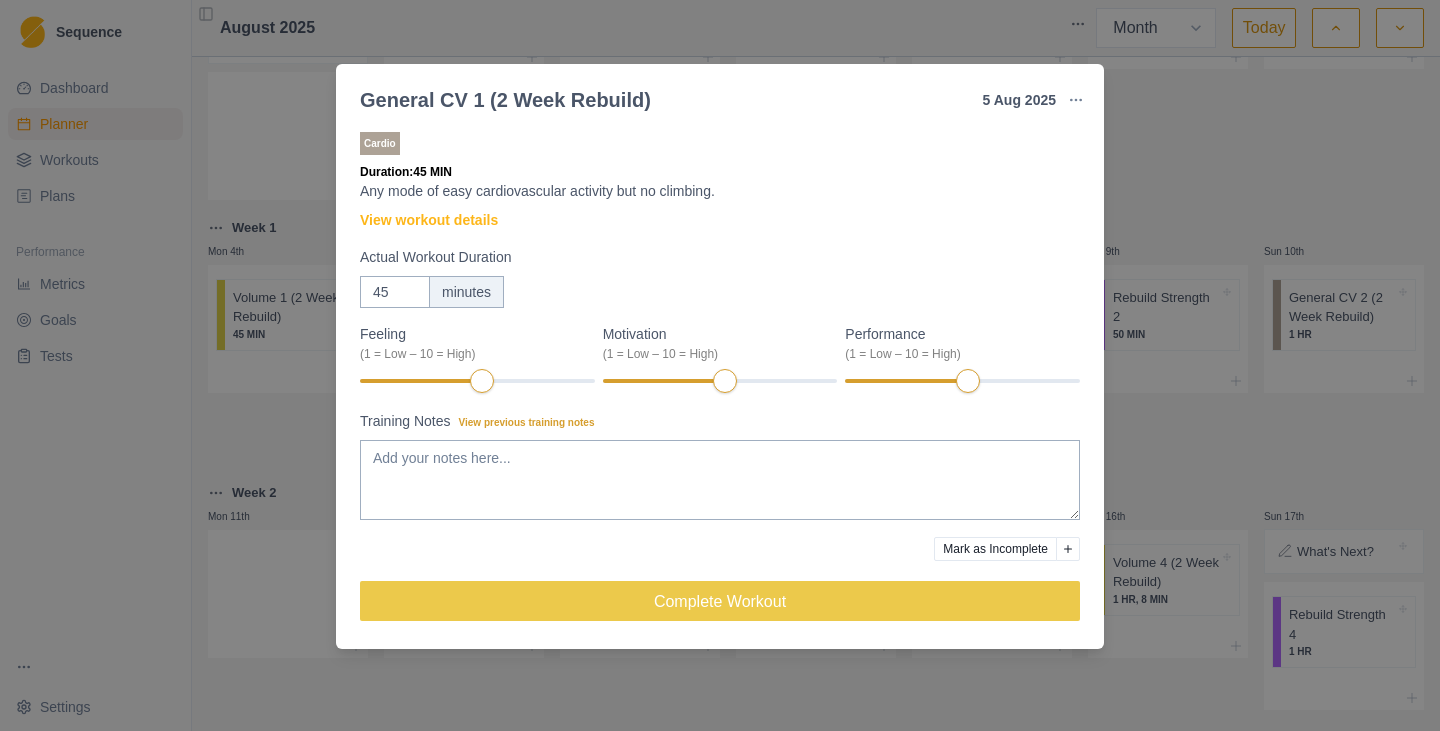 click on "General CV 1 (2 Week Rebuild) 5 Aug 2025 Link To Goal View Workout Metrics Edit Original Workout Reschedule Workout Remove From Schedule Cardio Duration:  45 MIN Any mode of easy cardiovascular activity but no climbing. View workout details Actual Workout Duration 45 minutes Feeling (1 = Low – 10 = High) Motivation (1 = Low – 10 = High) Performance (1 = Low – 10 = High) Training Notes View previous training notes Mark as Incomplete Complete Workout" at bounding box center (720, 365) 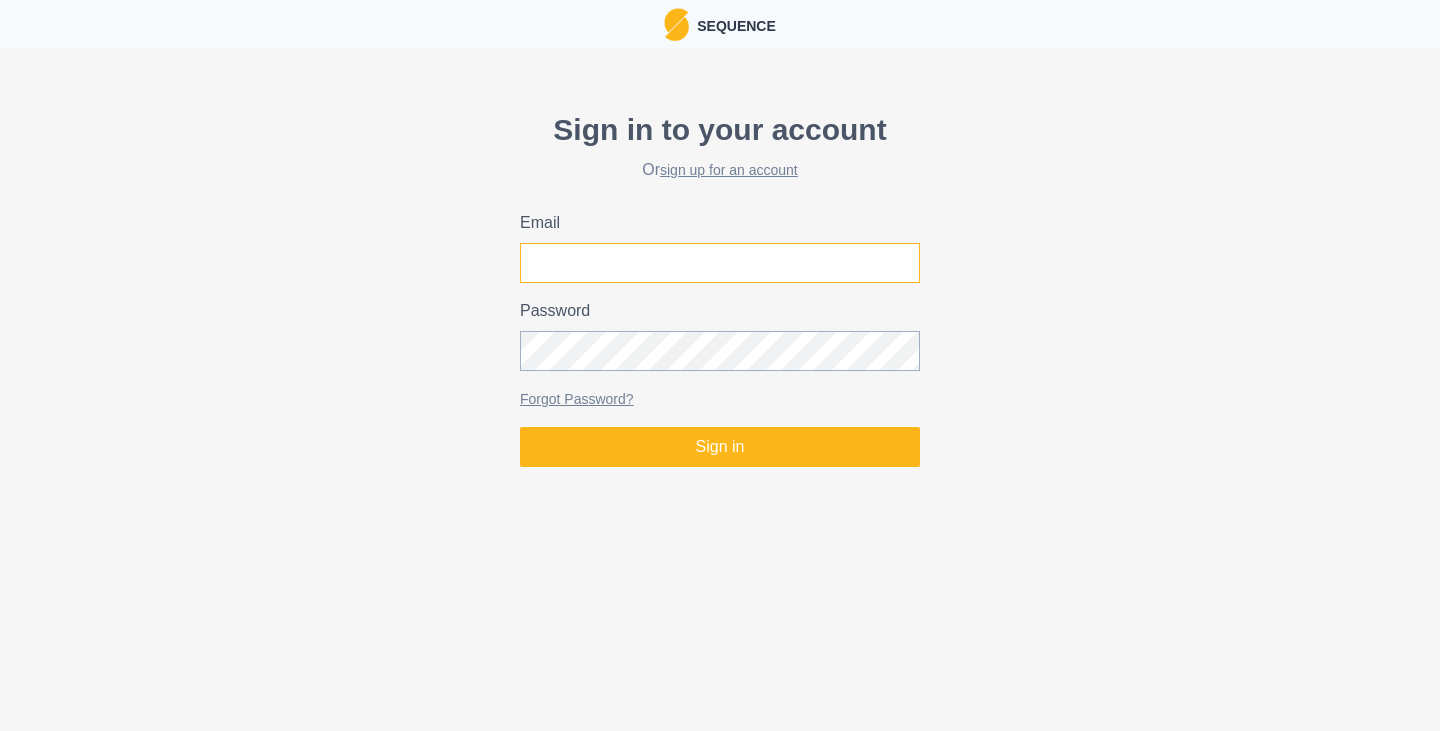scroll, scrollTop: 0, scrollLeft: 0, axis: both 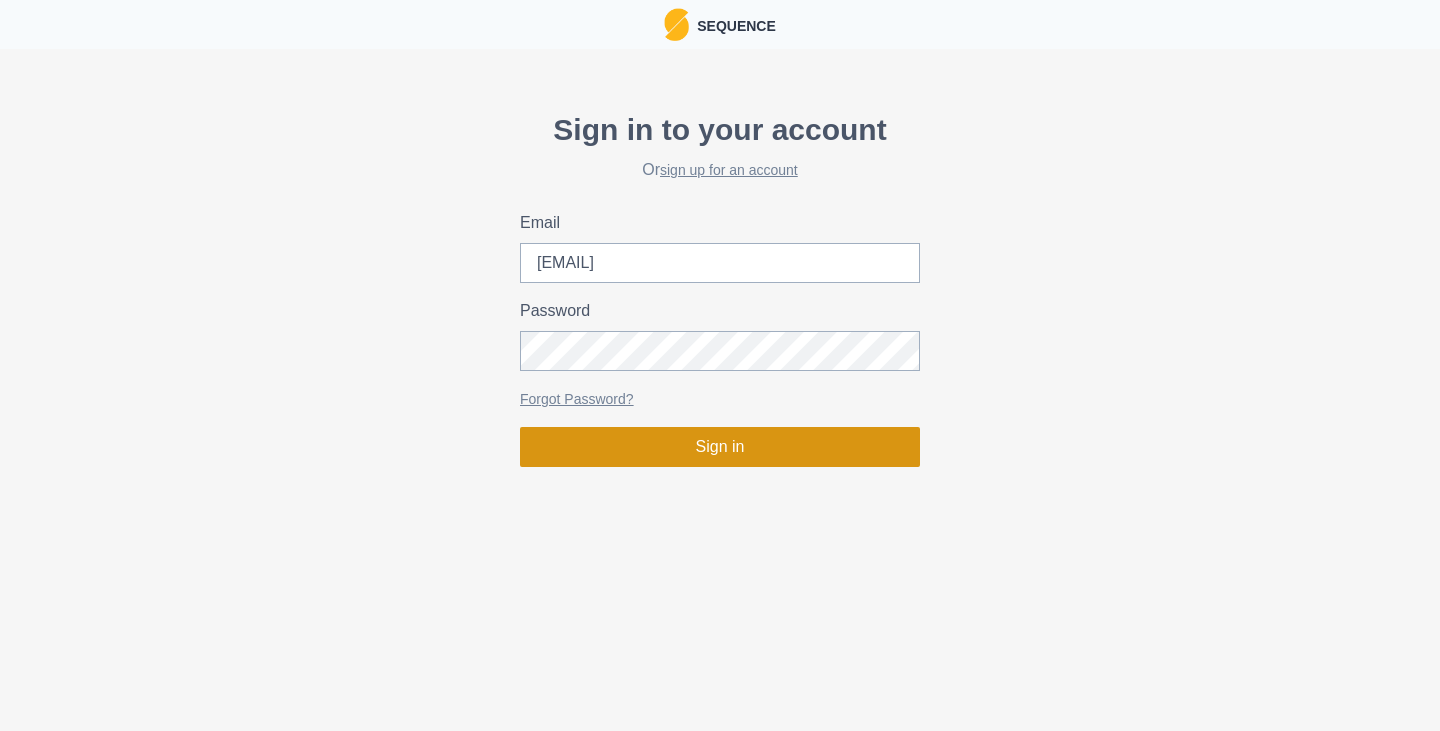 click on "Sign in" at bounding box center (720, 447) 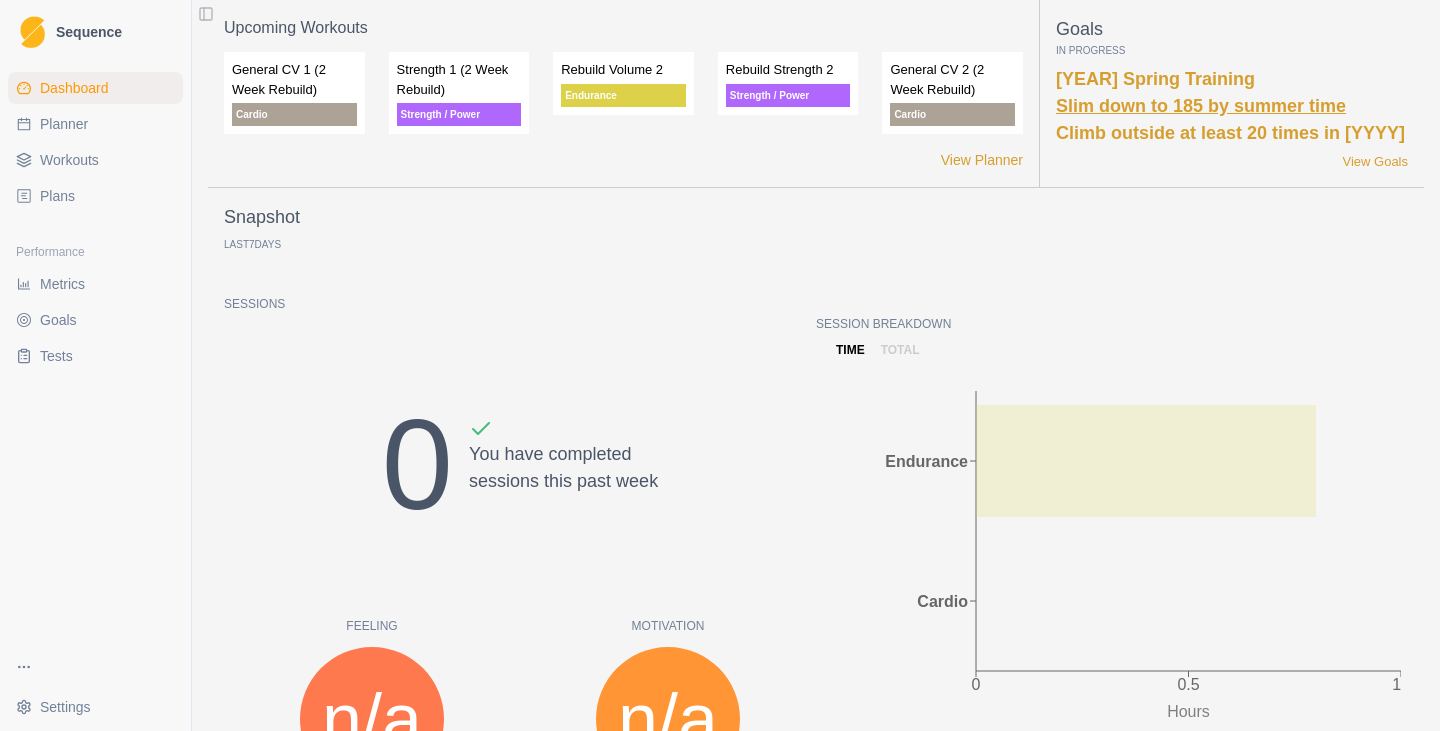 click on "Slim down to 185 by summer time" at bounding box center [1201, 106] 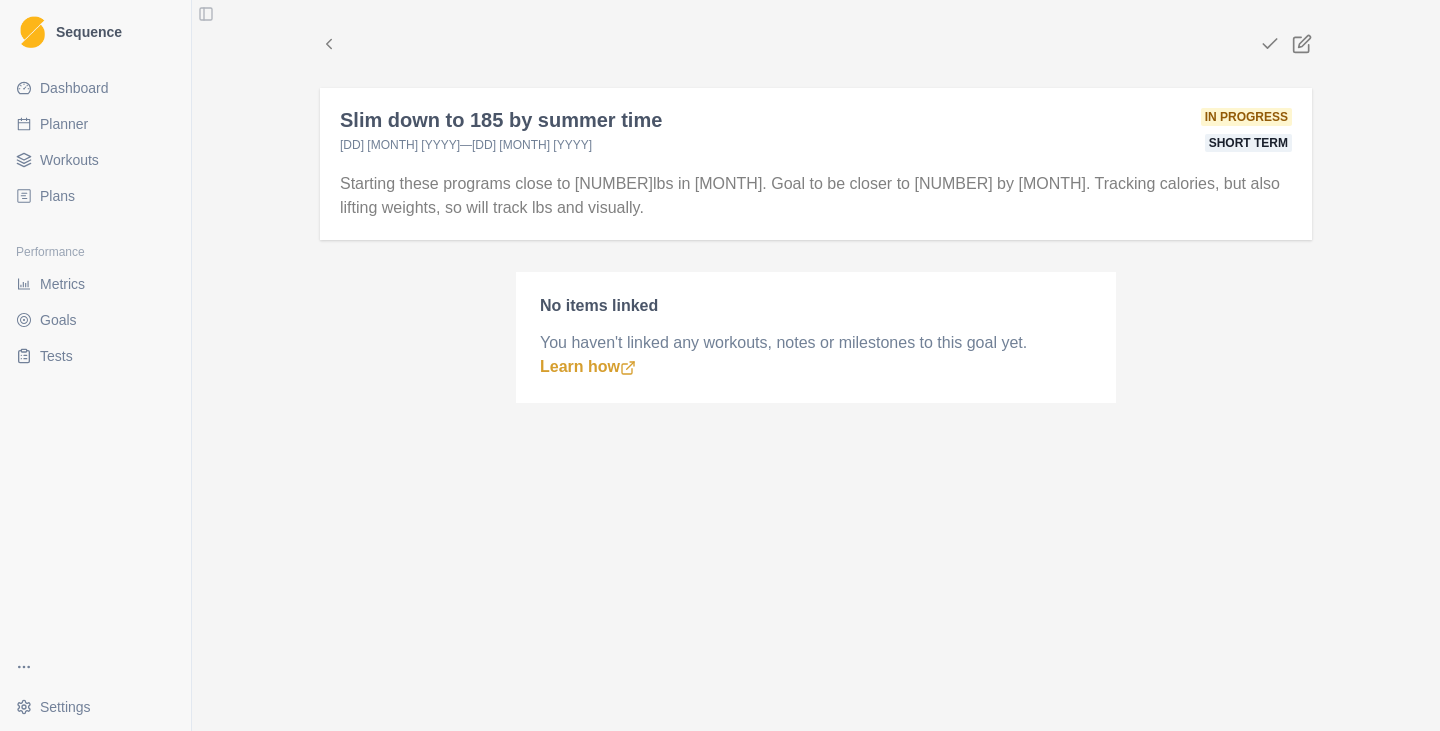 click on "Plans" at bounding box center (95, 196) 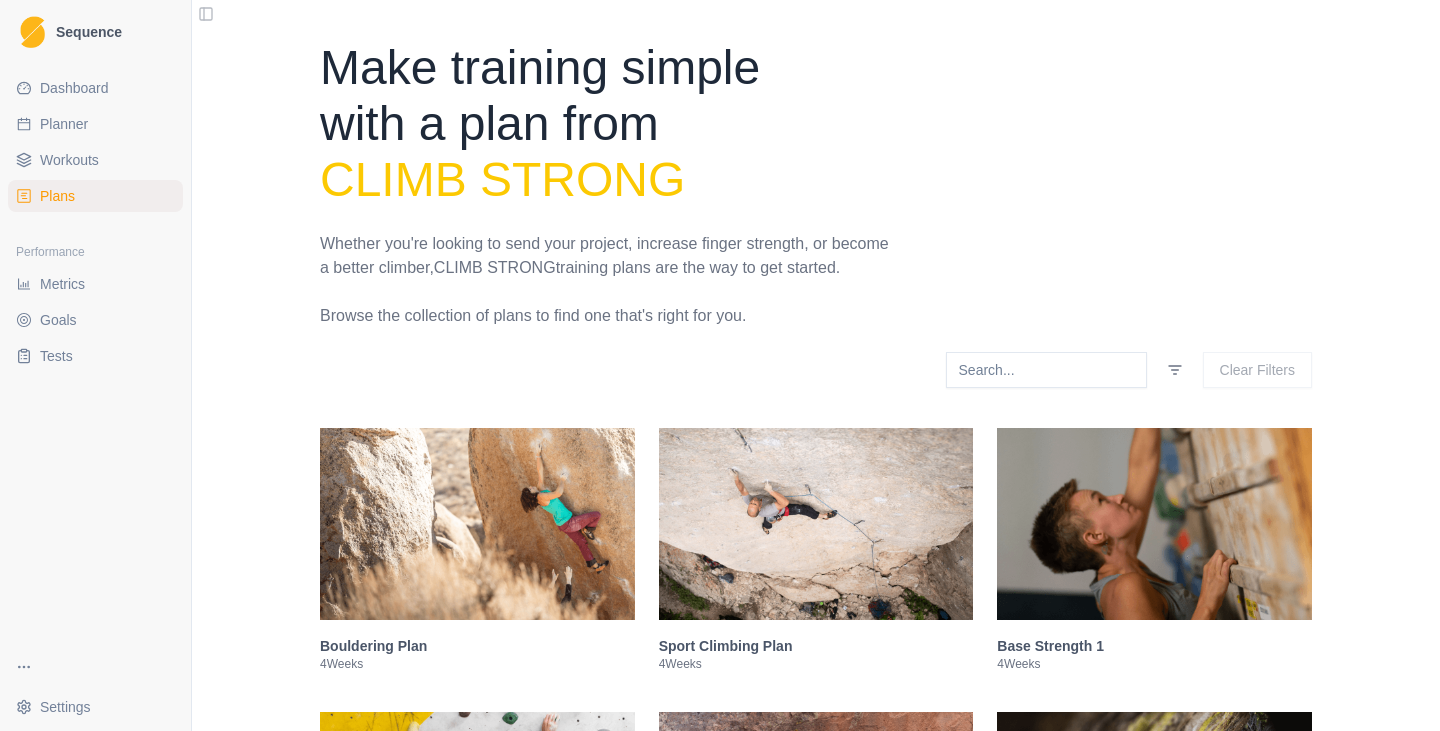 click on "Goals" at bounding box center [95, 320] 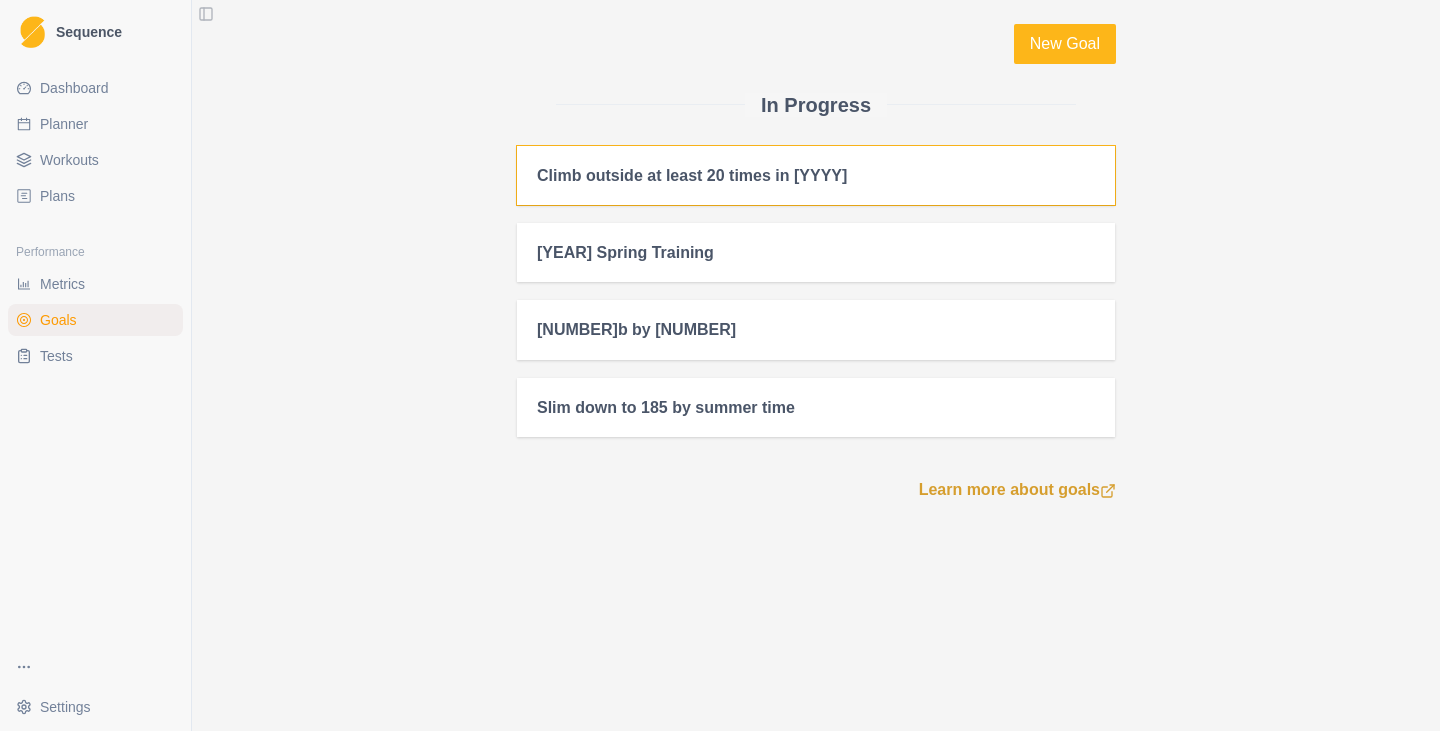 click on "Climb outside at least 20 times in [YYYY]" at bounding box center [816, 175] 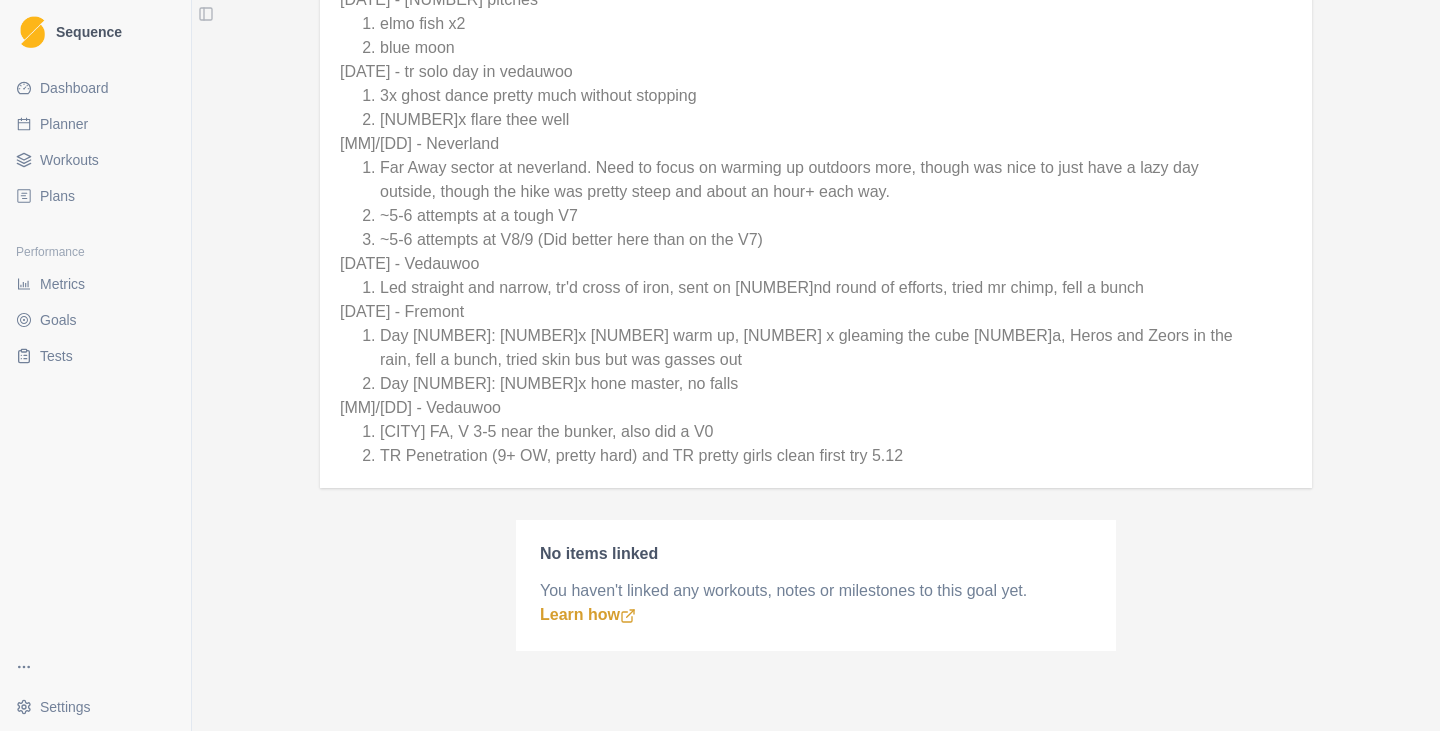 scroll, scrollTop: 0, scrollLeft: 0, axis: both 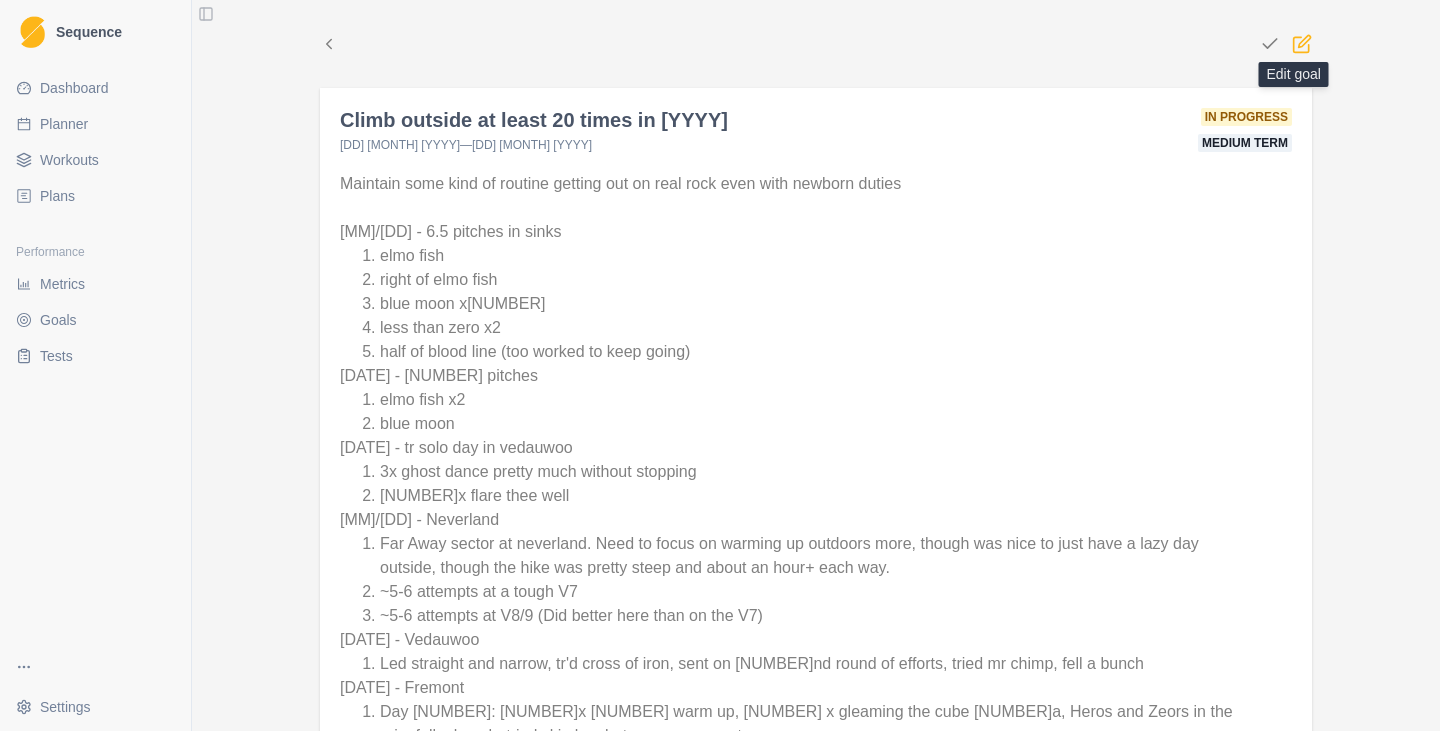 click 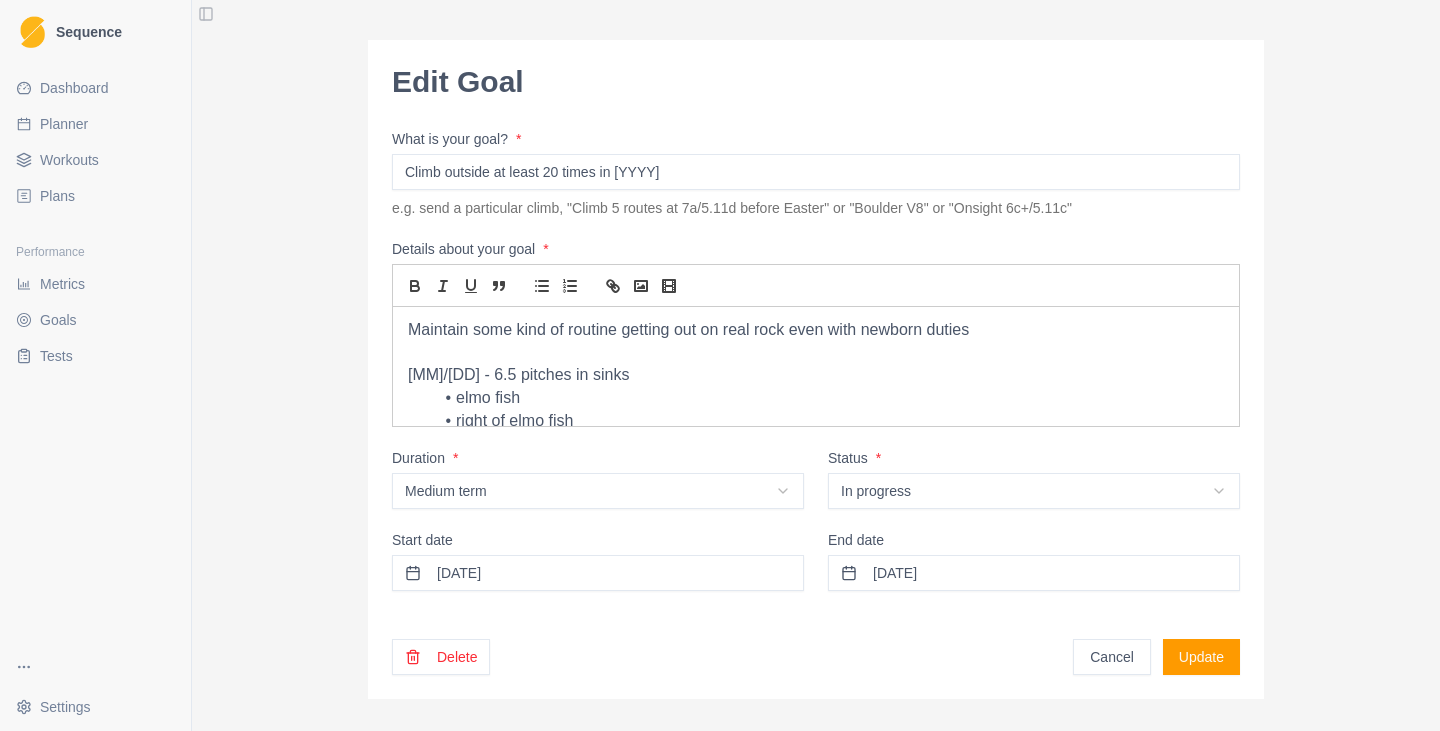 scroll, scrollTop: 40, scrollLeft: 0, axis: vertical 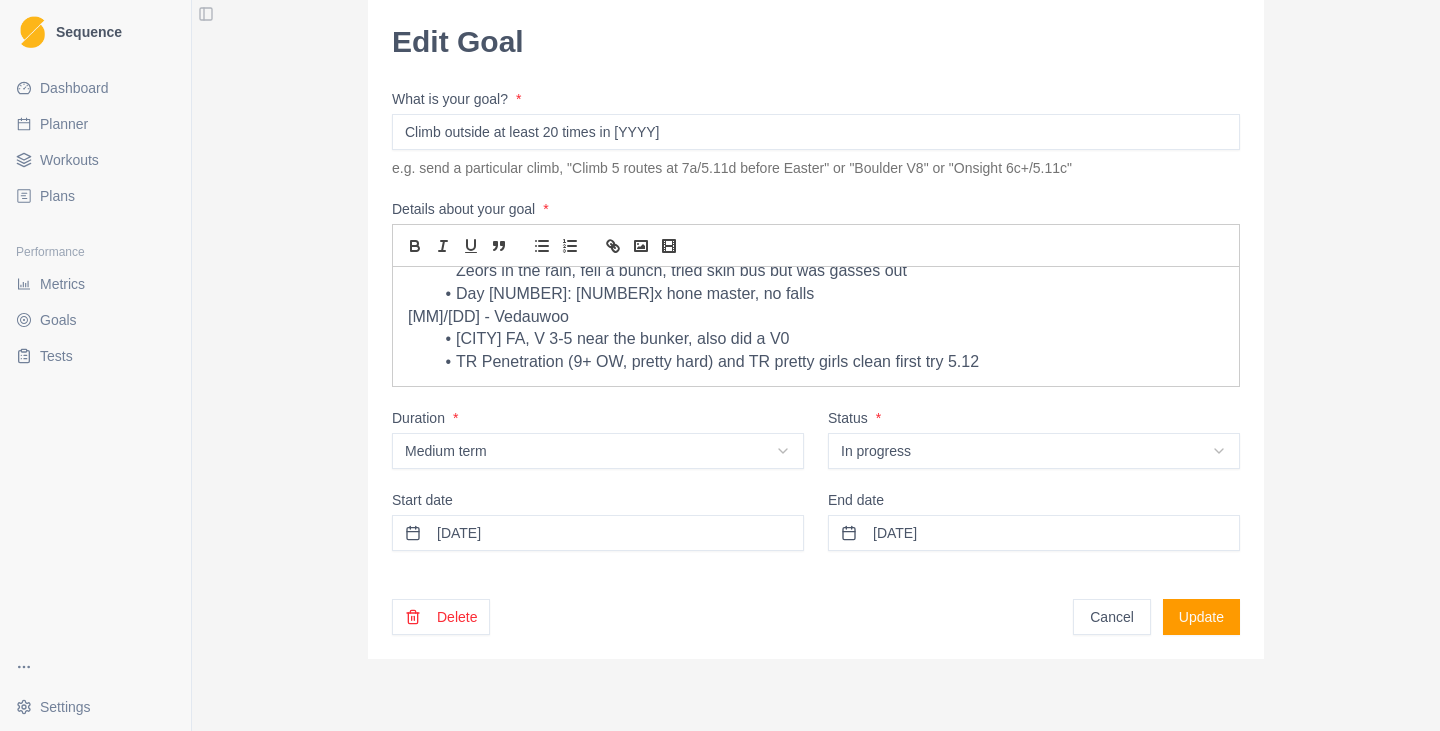 click on "Maintain some kind of routine getting out on real rock even with newborn duties [DATE] - [NUMBER].[NUMBER] pitches in sinks elmo fish right of elmo fish blue moon x[NUMBER] less than zero x[NUMBER] half of blood line (too worked to keep going) [DATE] - [NUMBER] pitches elmo fish x[NUMBER] blue moon [DATE] - tr solo day in vedauwoo [NUMBER]x ghost dance pretty much without stopping [NUMBER]x flare thee well [DATE] - Neverland Far Away sector at neverland. Need to focus on warming up outdoors more, though was nice to just have a lazy day outside, though the hike was pretty steep and about an hour+ each way. ~[NUMBER]-[NUMBER] attempts at a tough V[NUMBER] ~[NUMBER]-[NUMBER] attempts at V[NUMBER]/[NUMBER] (Did better here than on the V[NUMBER]) [DATE] - Vedauwoo Led straight and narrow, tr'd cross of iron, sent on [NUMBER]nd round of efforts, tried mr chimp, fell a bunch [DATE] - Fremont Day [NUMBER]: [NUMBER]x [NUMBER] warm up, [NUMBER] x gleaming the cube [NUMBER]a, Heros and Zeors in the rain, fell a bunch, tried skin bus but was gasses out Day [NUMBER]: [NUMBER]x hone master, no falls [DATE] - Vedauwoo Boulder FA, V [NUMBER]-[NUMBER] near the bunker, also did a V[NUMBER]" at bounding box center [816, 136] 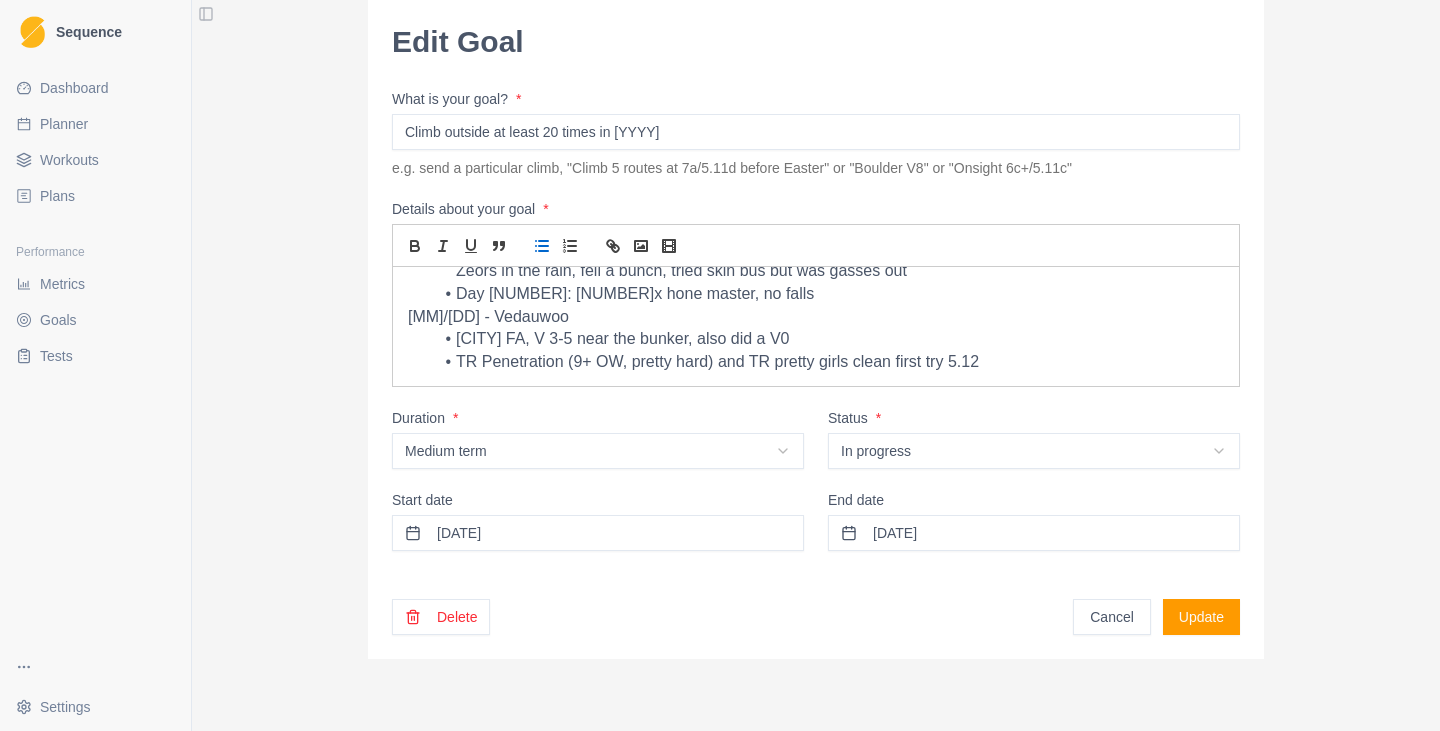 scroll, scrollTop: 168, scrollLeft: 0, axis: vertical 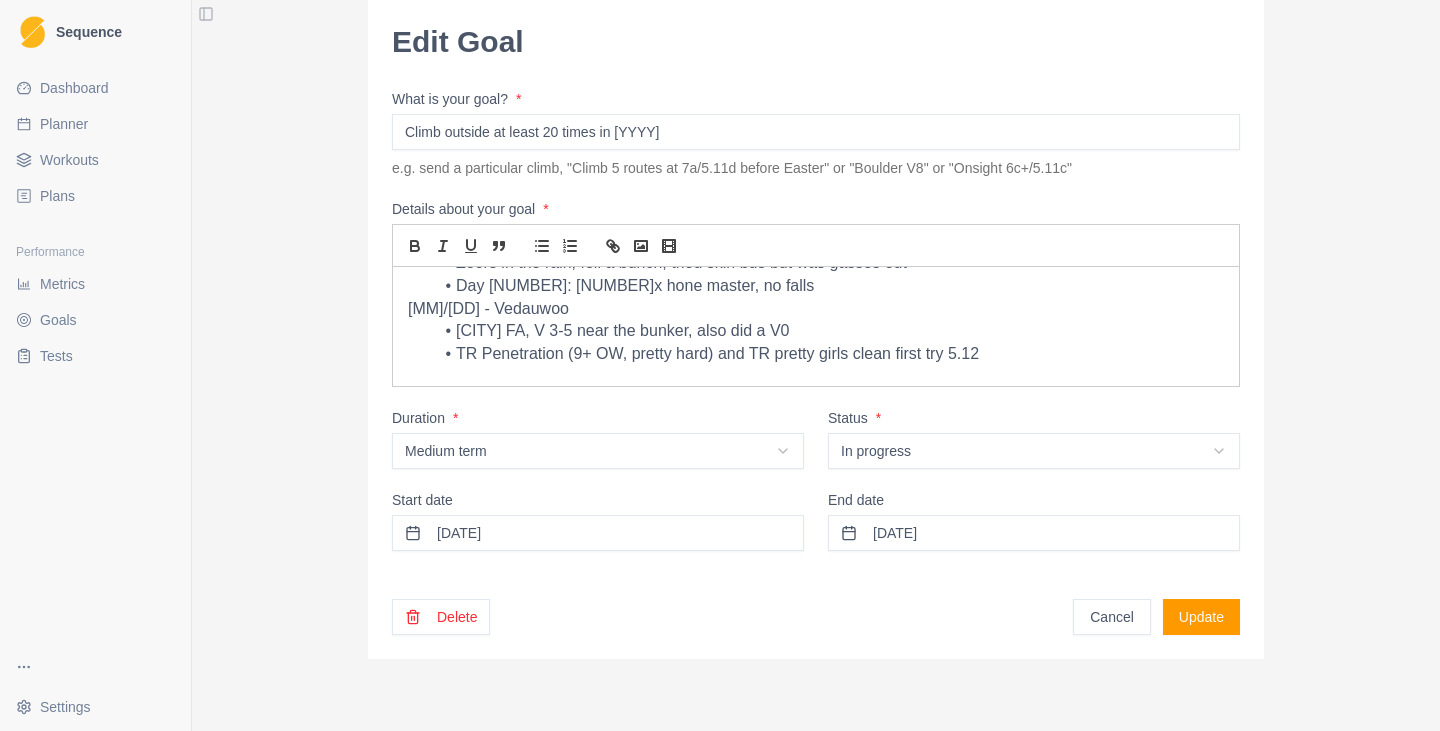 type 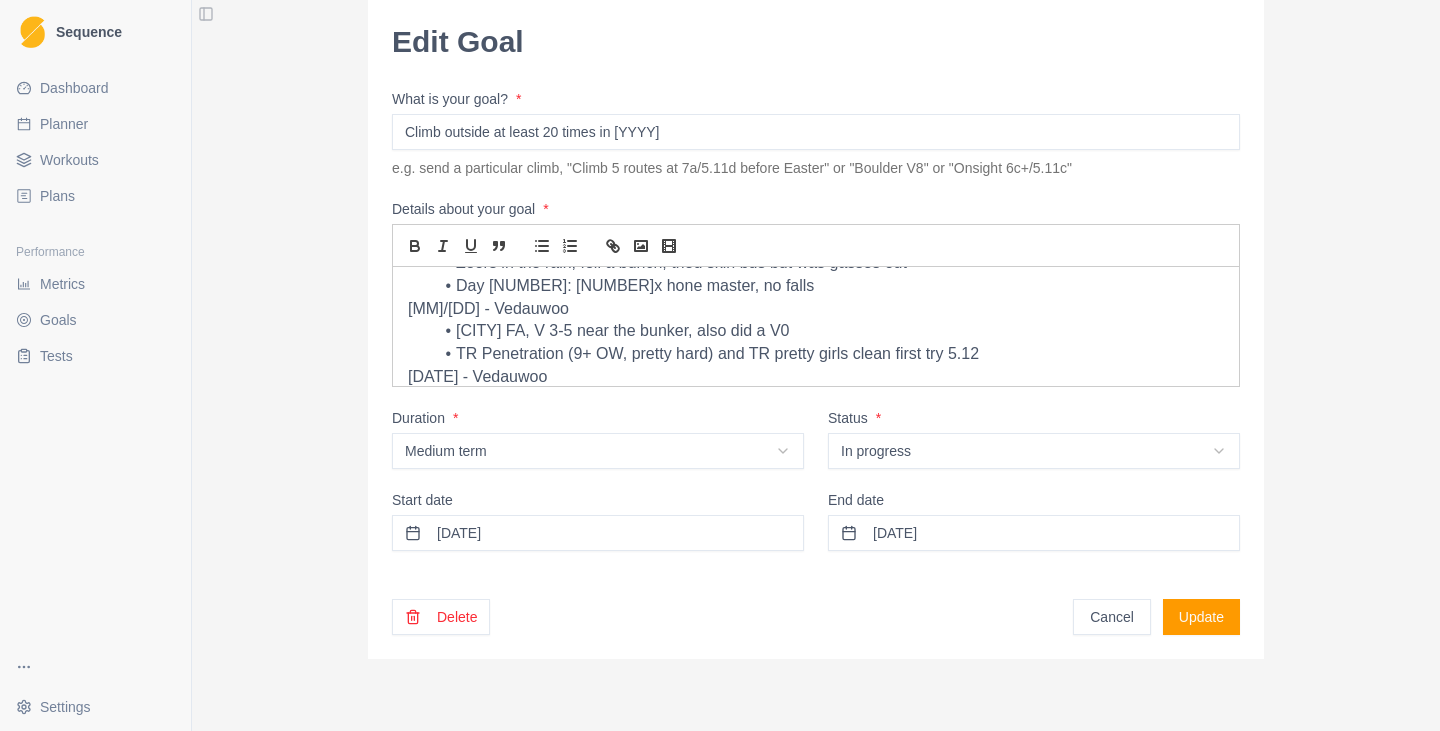 scroll, scrollTop: 191, scrollLeft: 0, axis: vertical 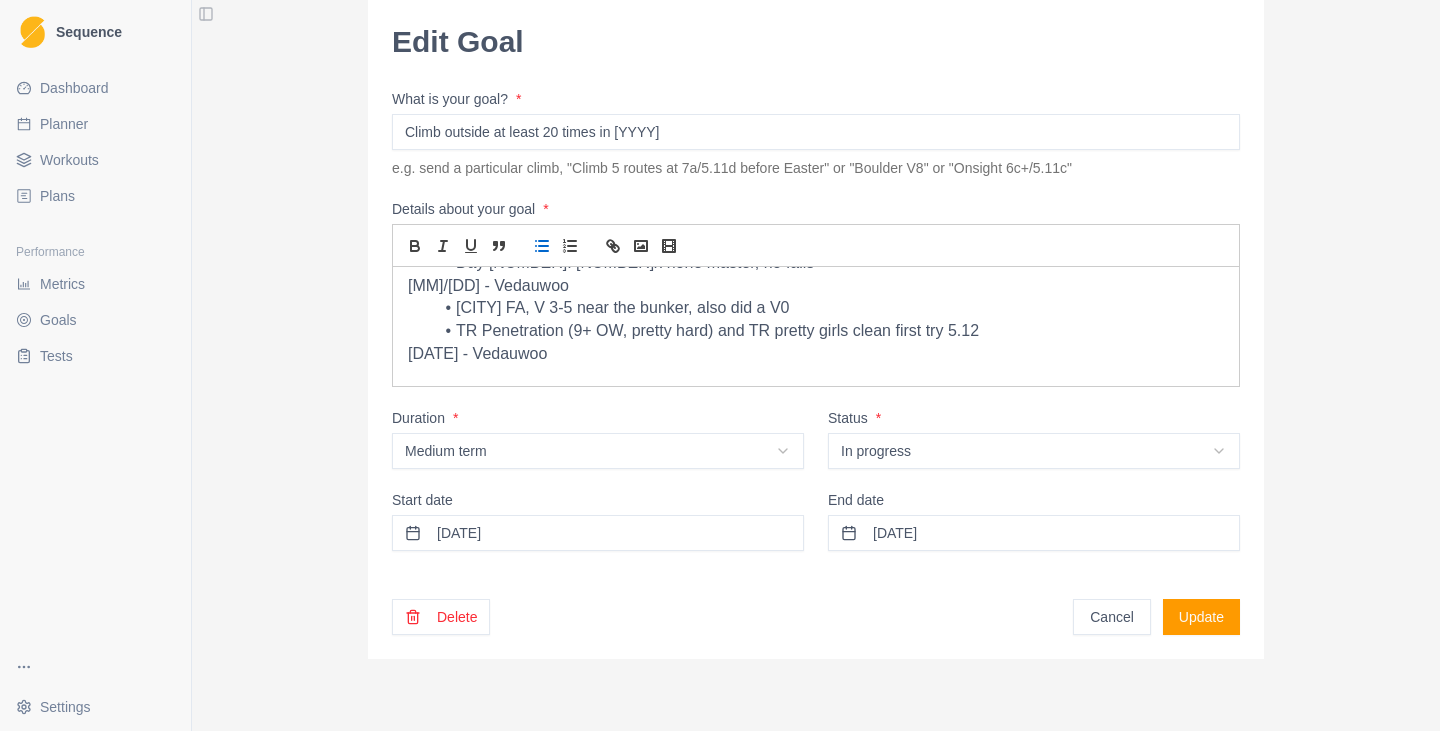 click at bounding box center (542, 246) 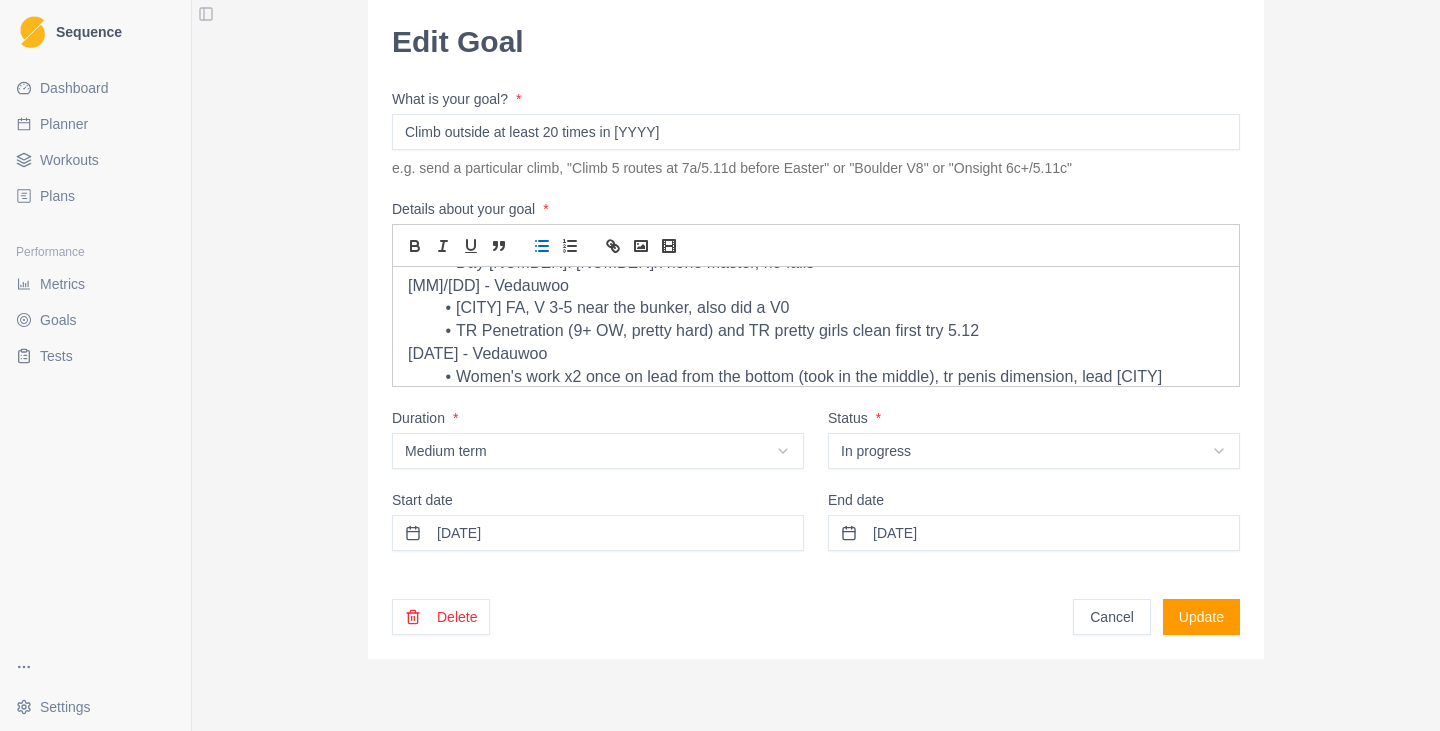 scroll, scrollTop: 213, scrollLeft: 0, axis: vertical 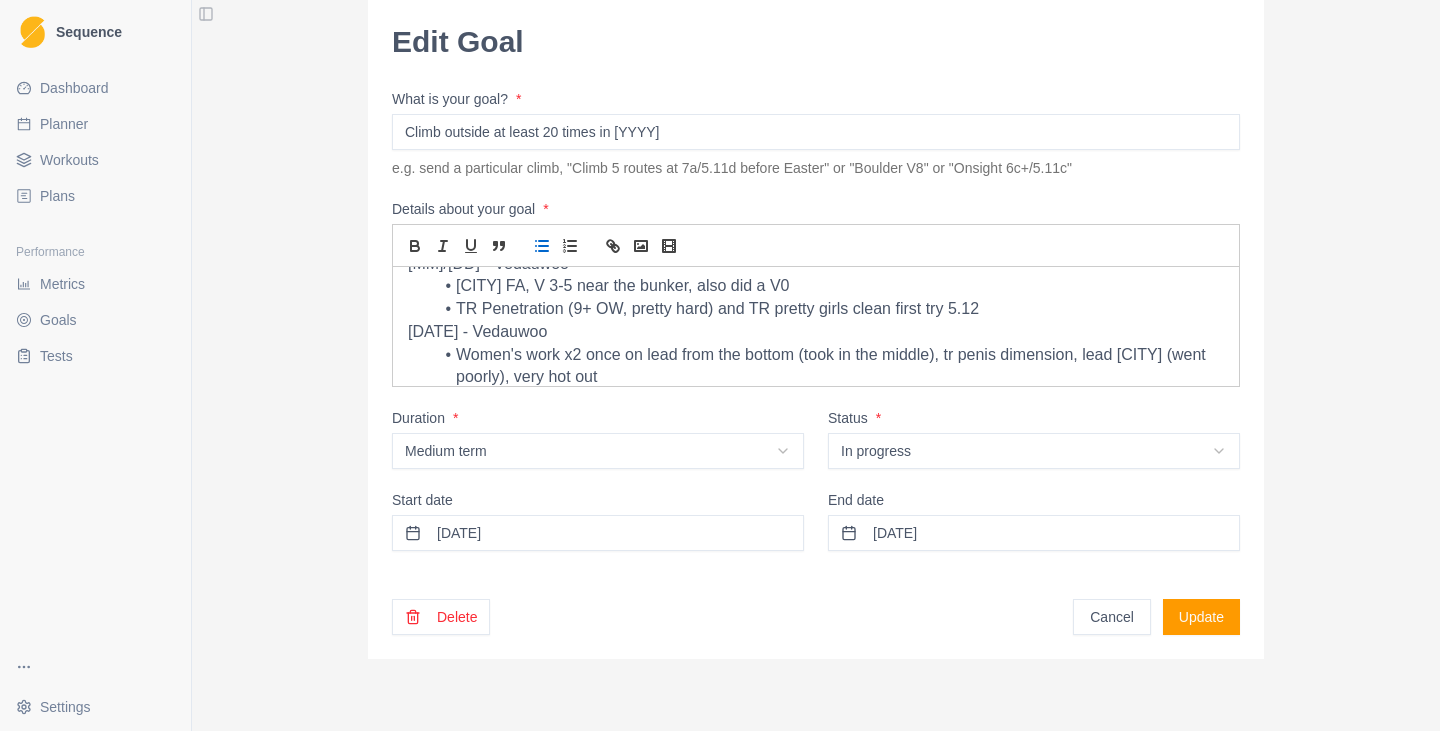 click on "Update" at bounding box center [1201, 617] 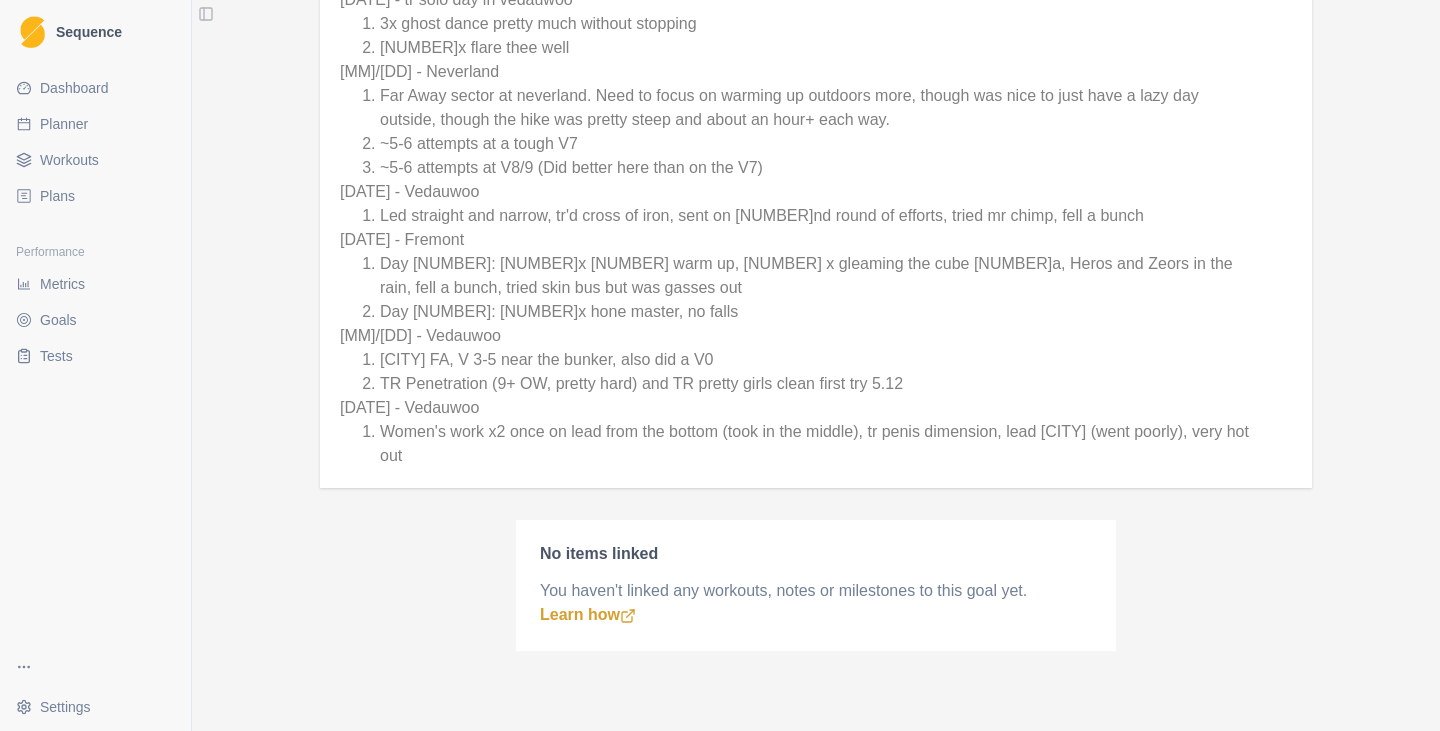 scroll, scrollTop: 0, scrollLeft: 0, axis: both 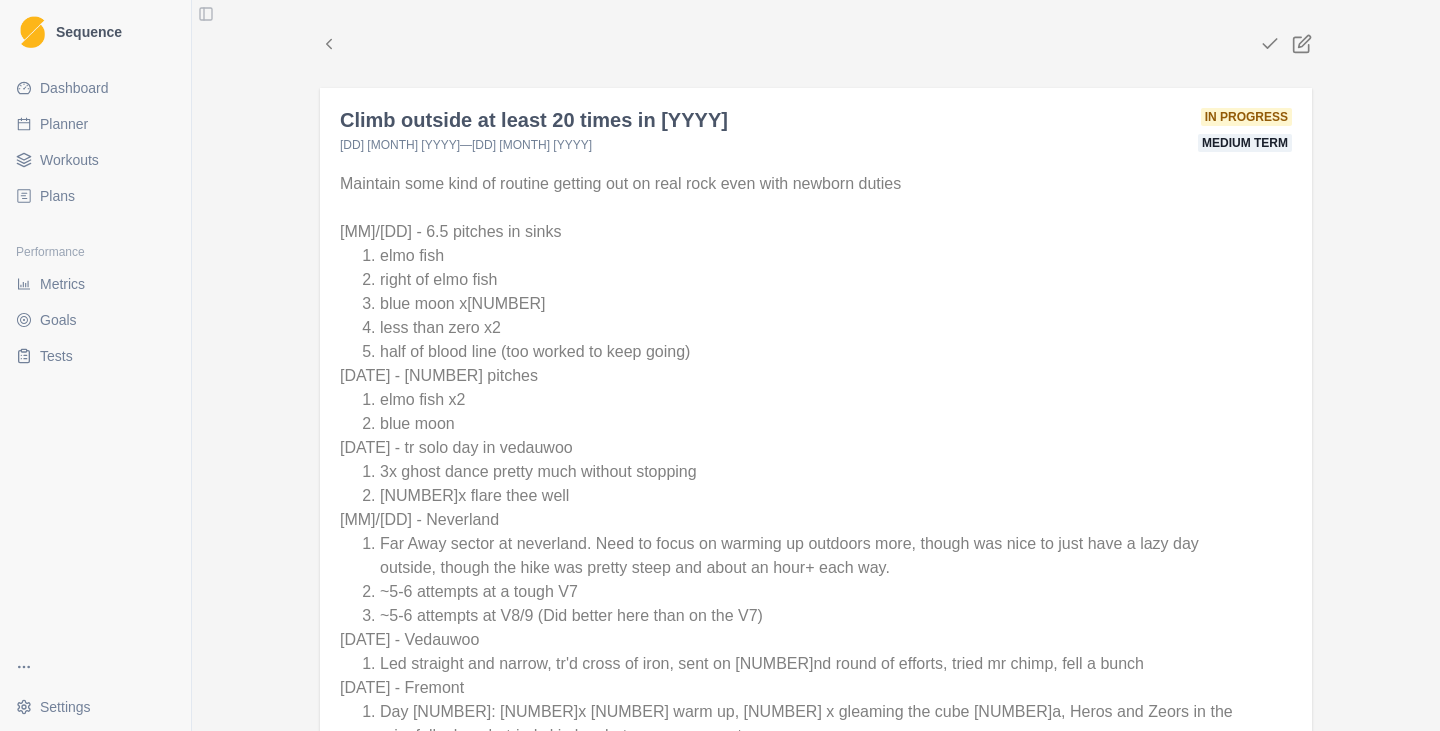 click on "Goals" at bounding box center (95, 320) 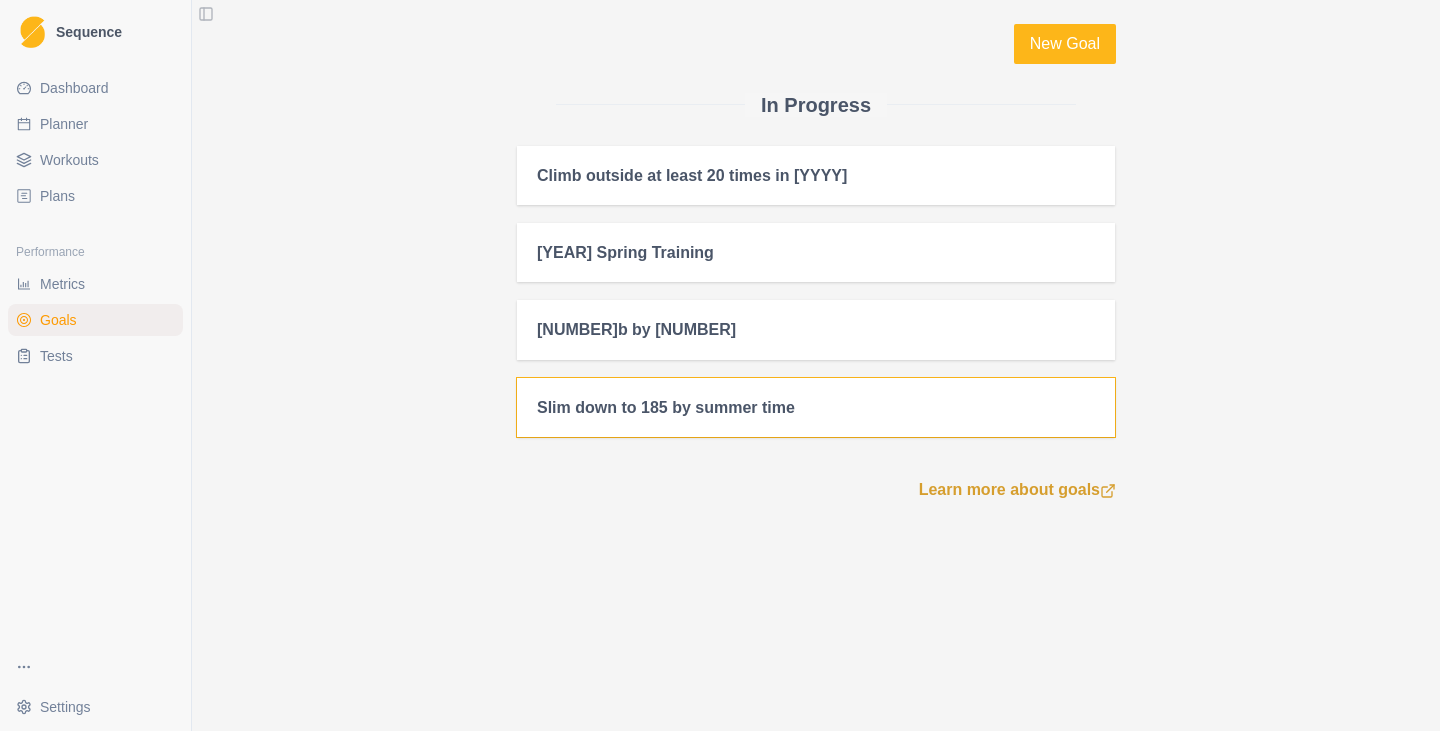 click on "Slim down to 185 by summer time" at bounding box center [816, 407] 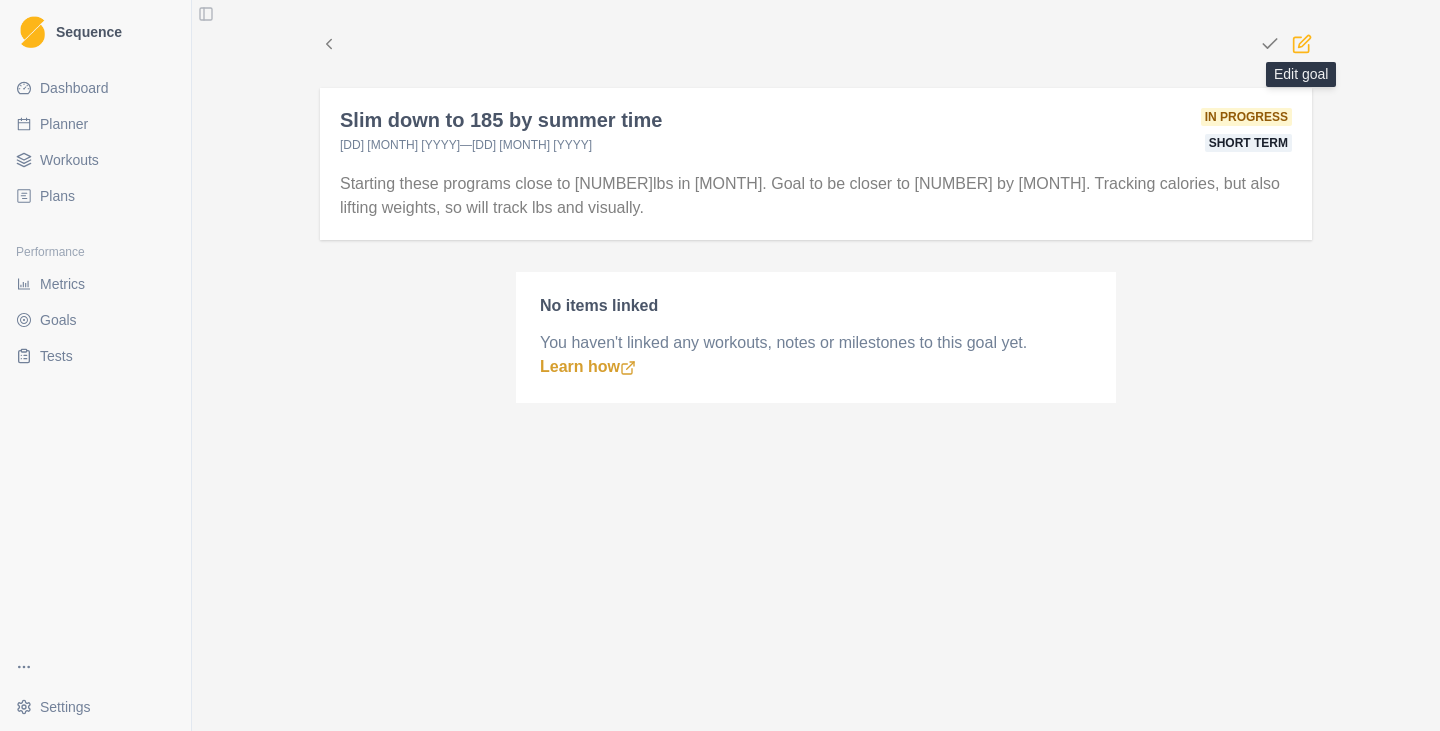 click 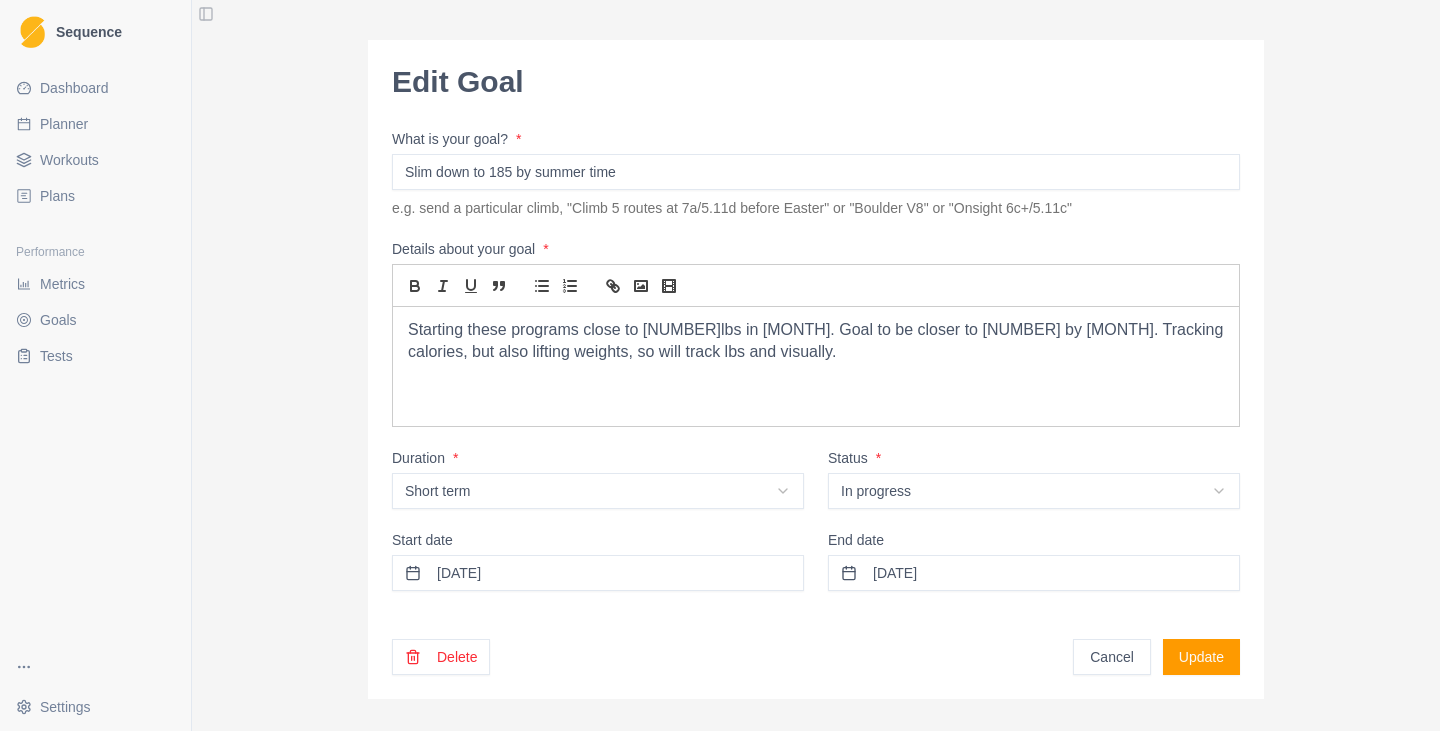 click on "Dashboard Planner Workouts Plans Performance Metrics Goals Tests" at bounding box center (95, 353) 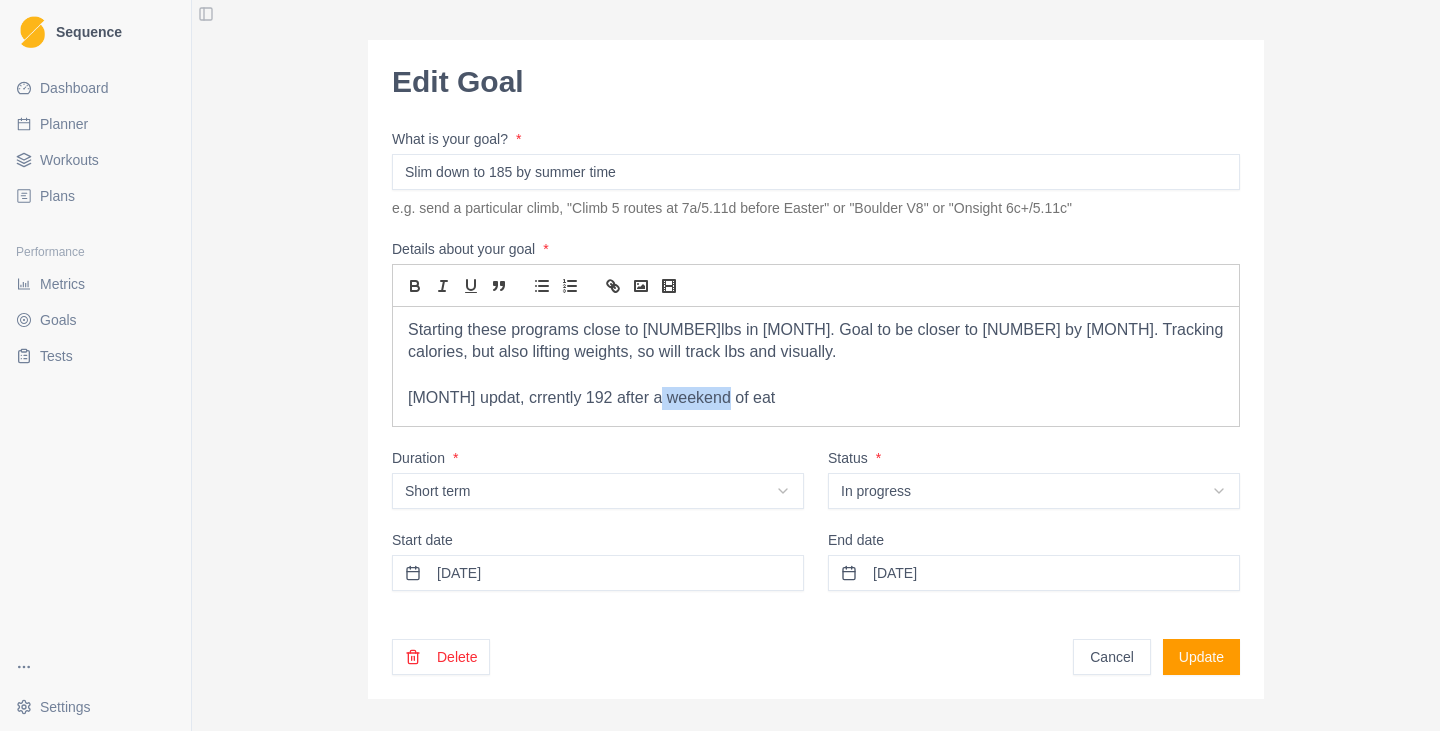 drag, startPoint x: 709, startPoint y: 392, endPoint x: 643, endPoint y: 397, distance: 66.189125 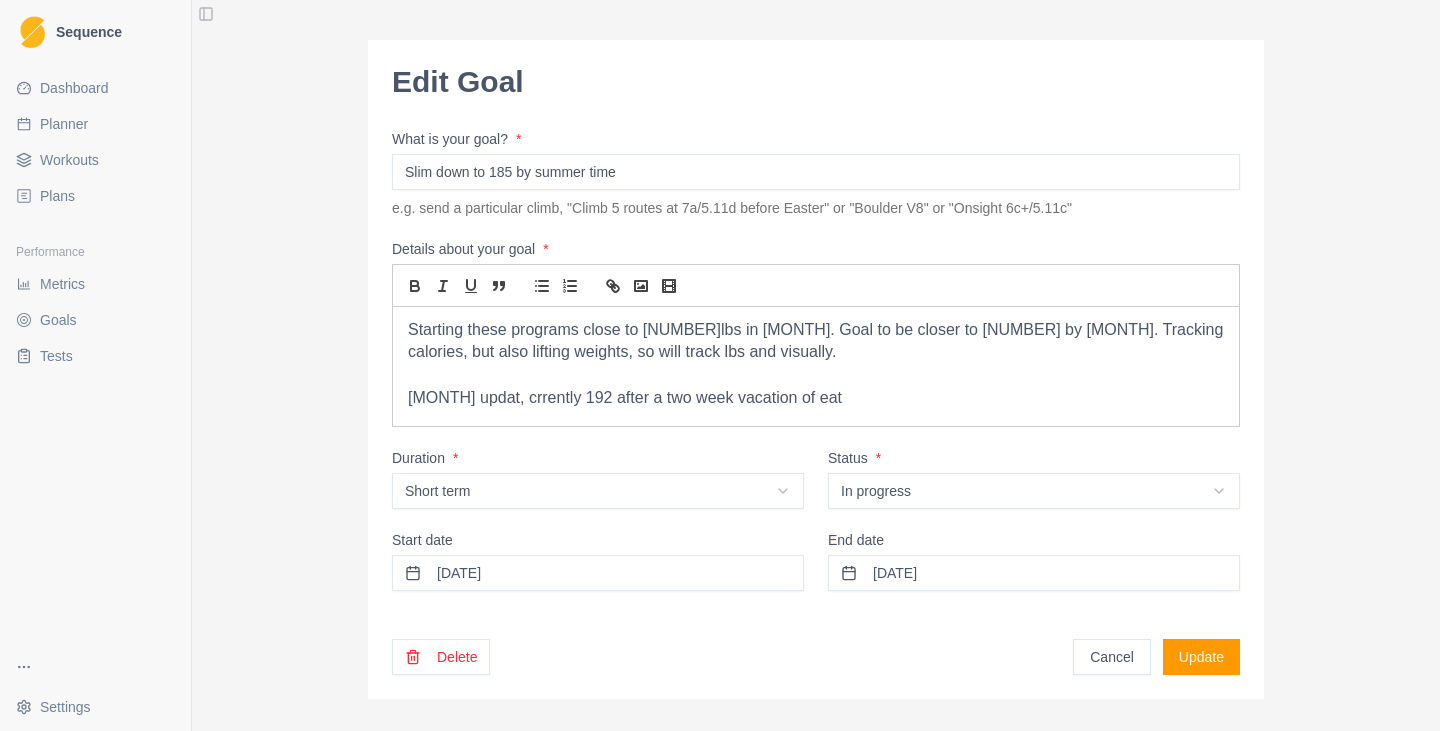 click on "[MONTH] updat, crrently 192 after a two week vacation of eat" at bounding box center [816, 398] 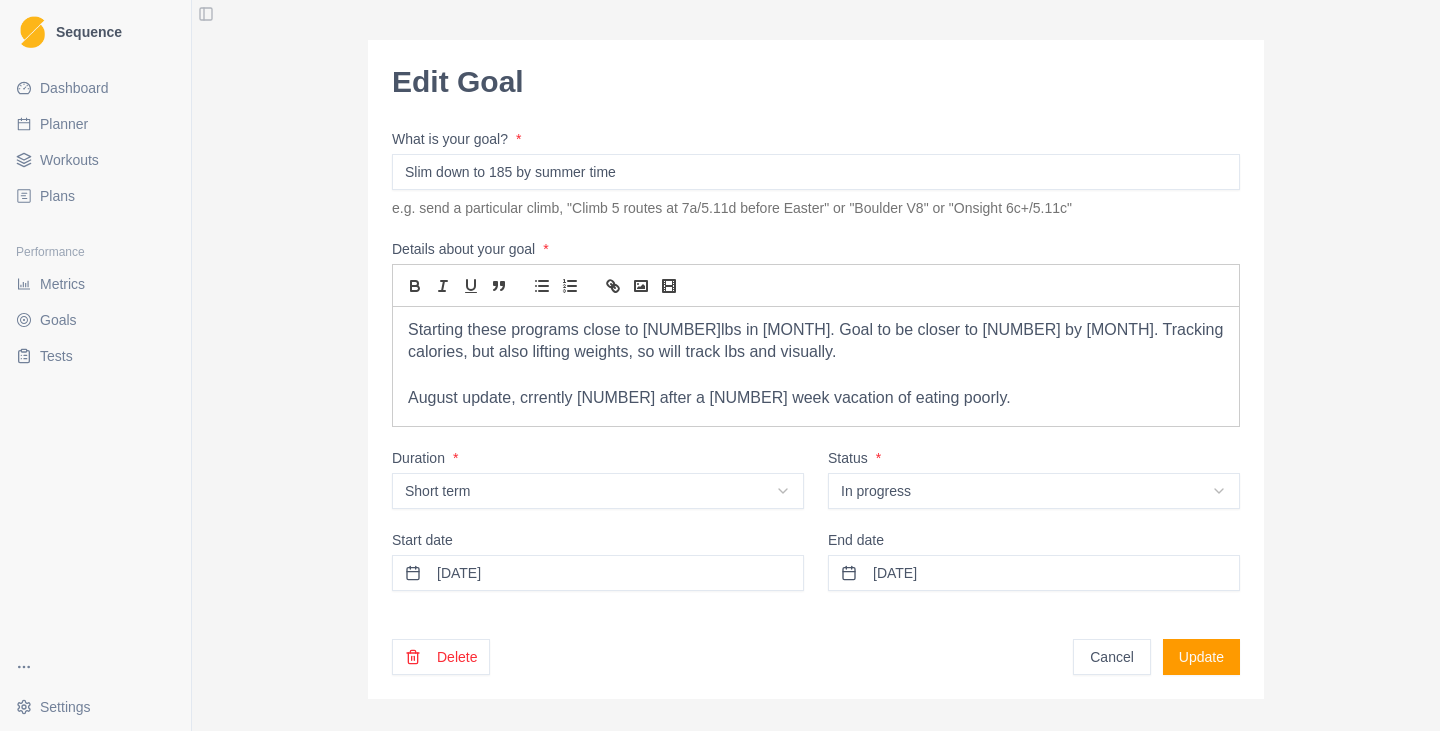 click on "Starting these programs close to [NUMBER]lbs in [MONTH]. Goal to be closer to [NUMBER] by [MONTH]. Tracking calories, but also lifting weights, so will track lbs and visually. August update, crrently [NUMBER] after a [NUMBER] week vacation of eating poorly." at bounding box center [816, 432] 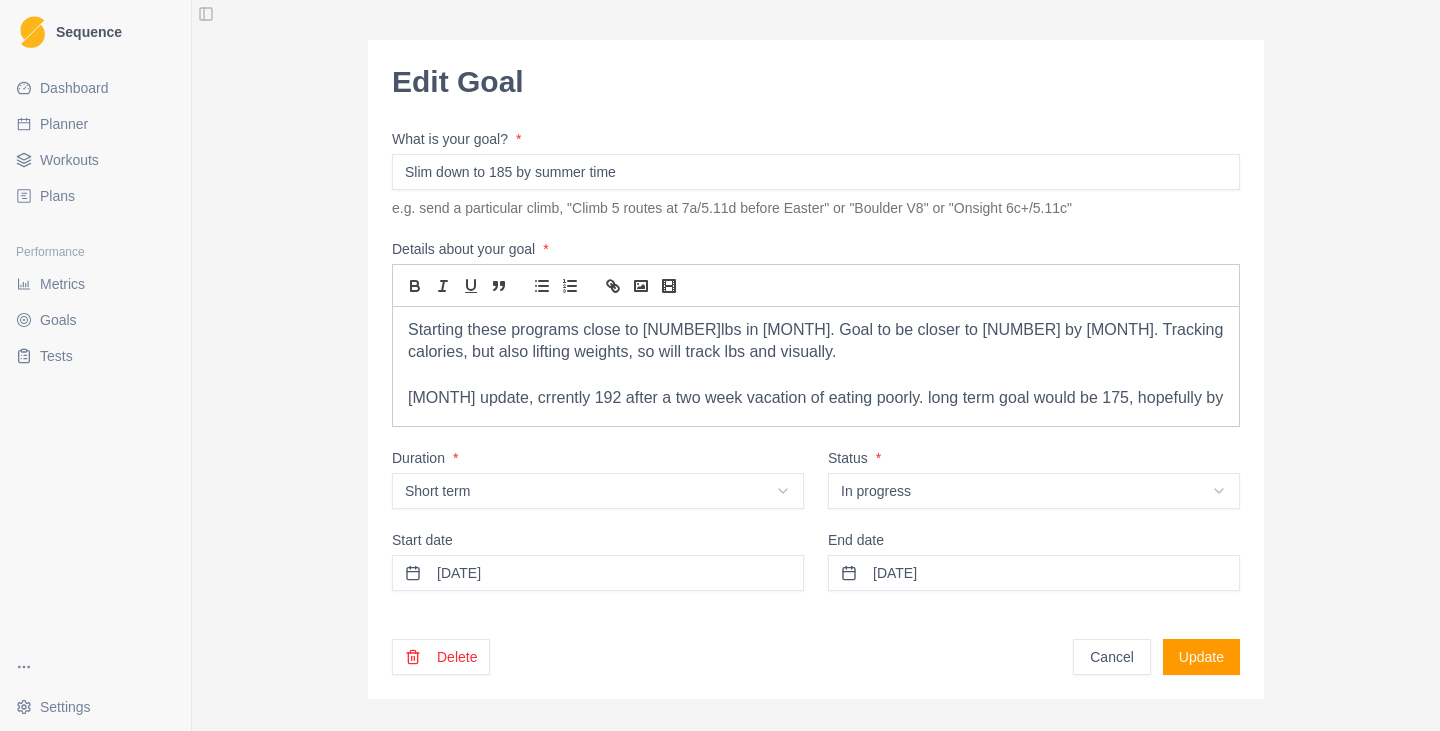 scroll, scrollTop: 4, scrollLeft: 0, axis: vertical 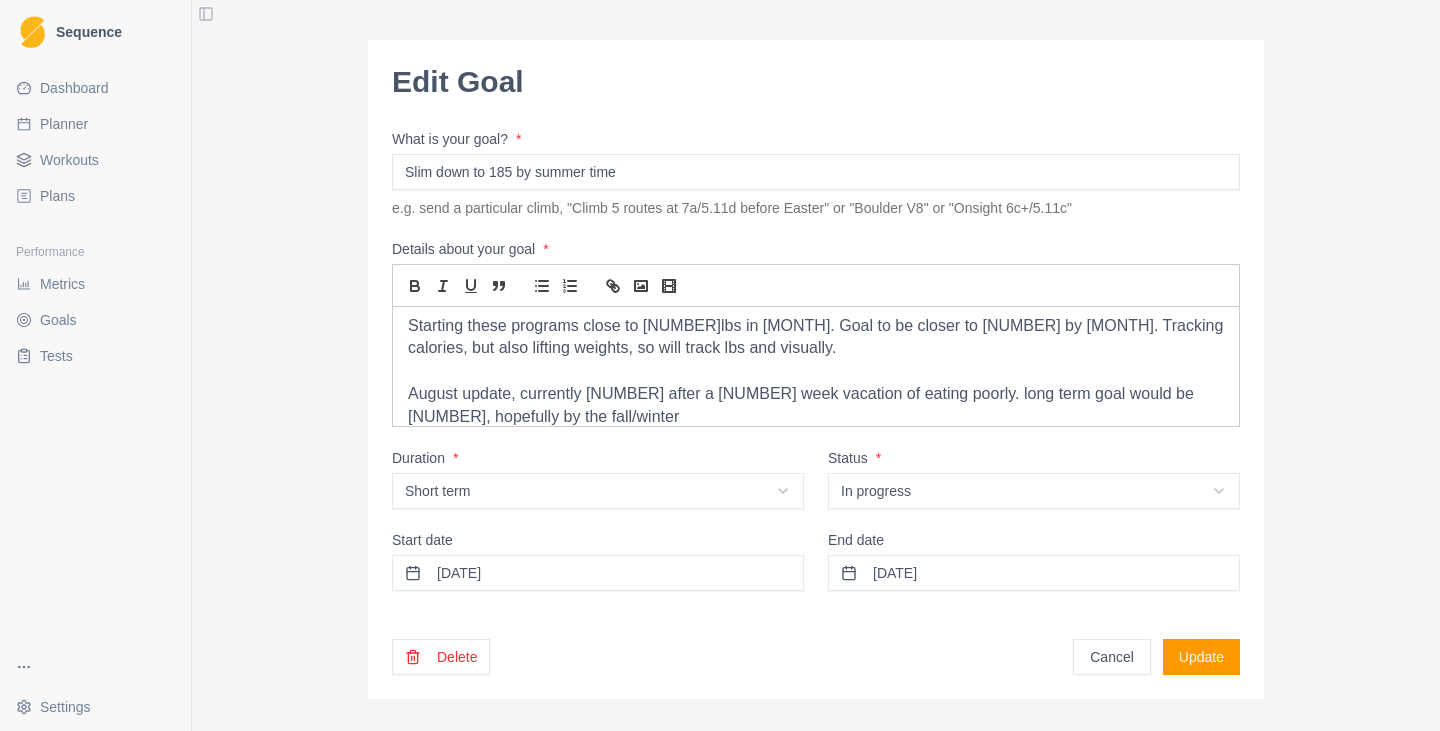 click on "Update" at bounding box center (1201, 657) 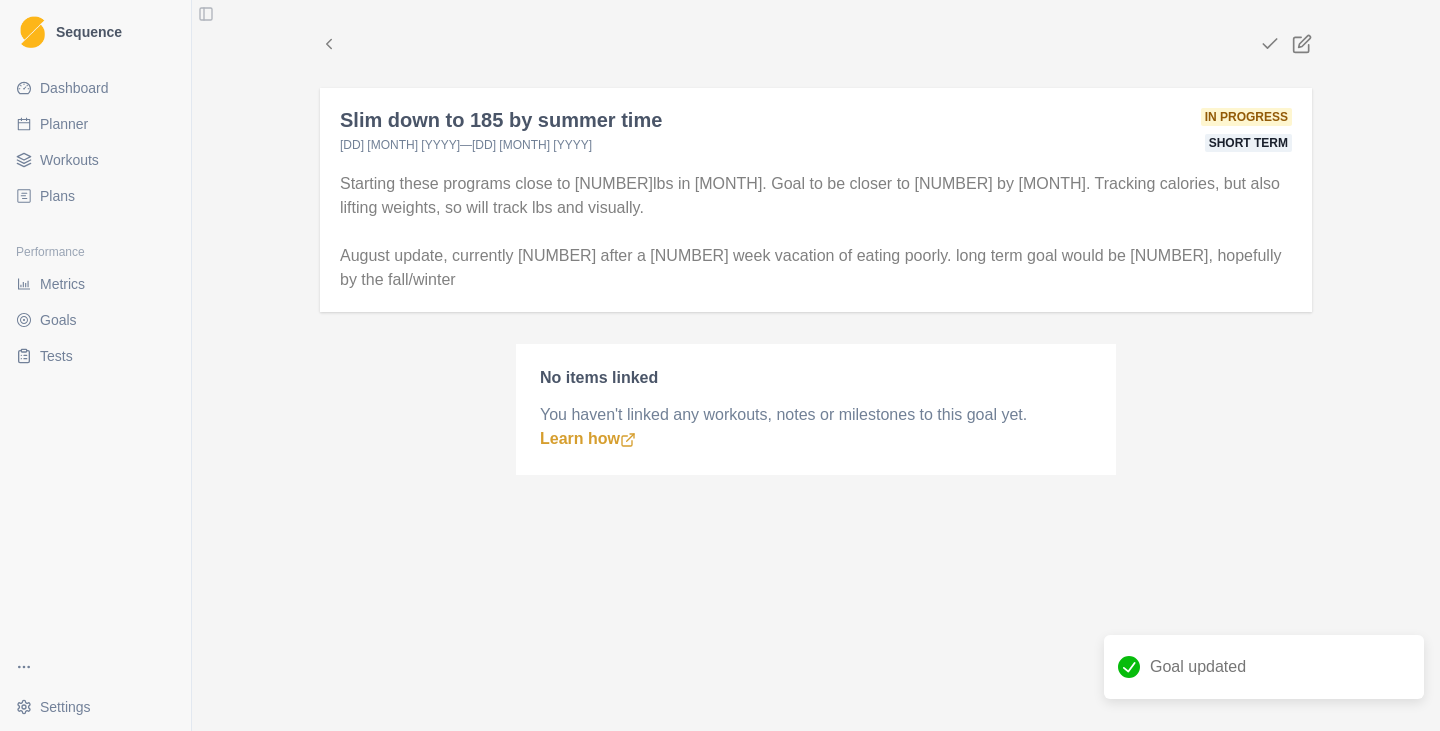 click on "Goal updated" at bounding box center [1264, 675] 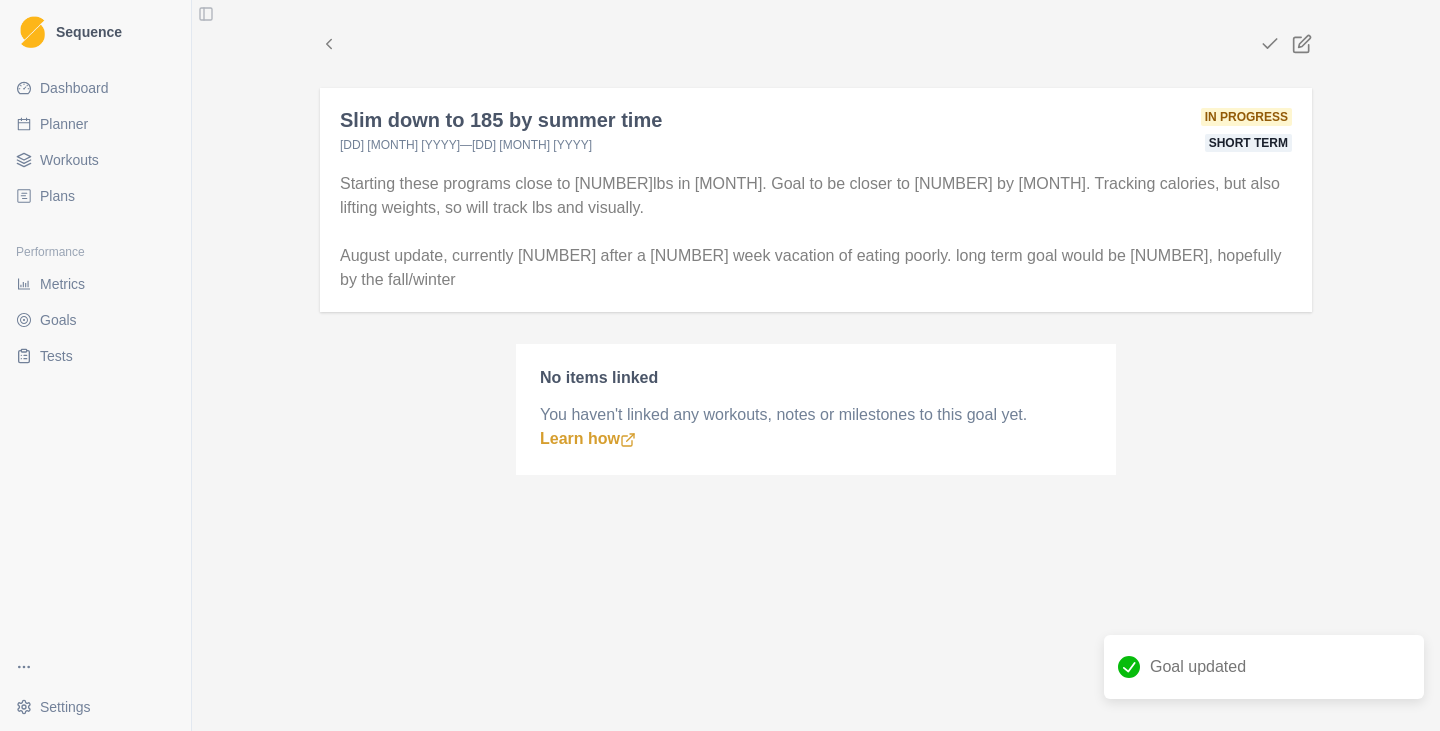 click on "Plans" at bounding box center (95, 196) 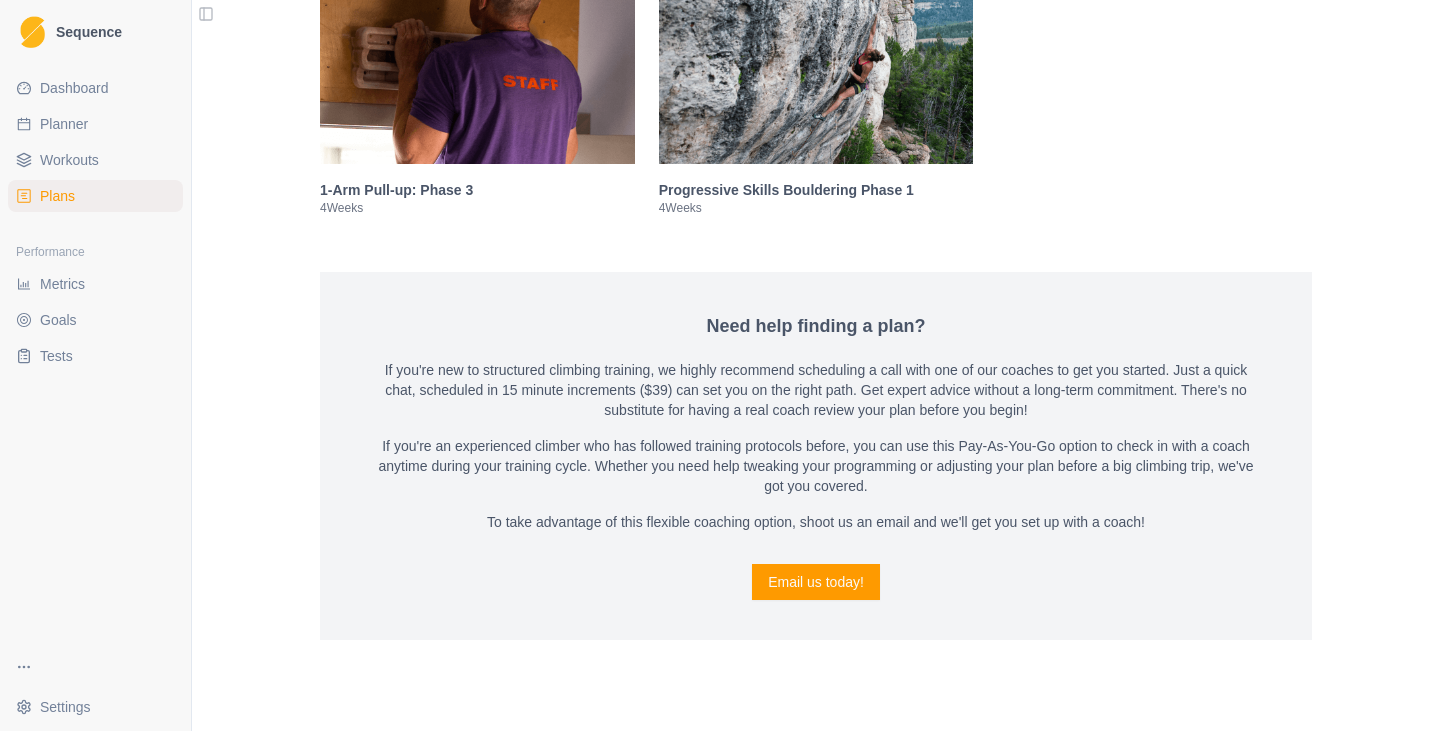scroll, scrollTop: 3298, scrollLeft: 0, axis: vertical 